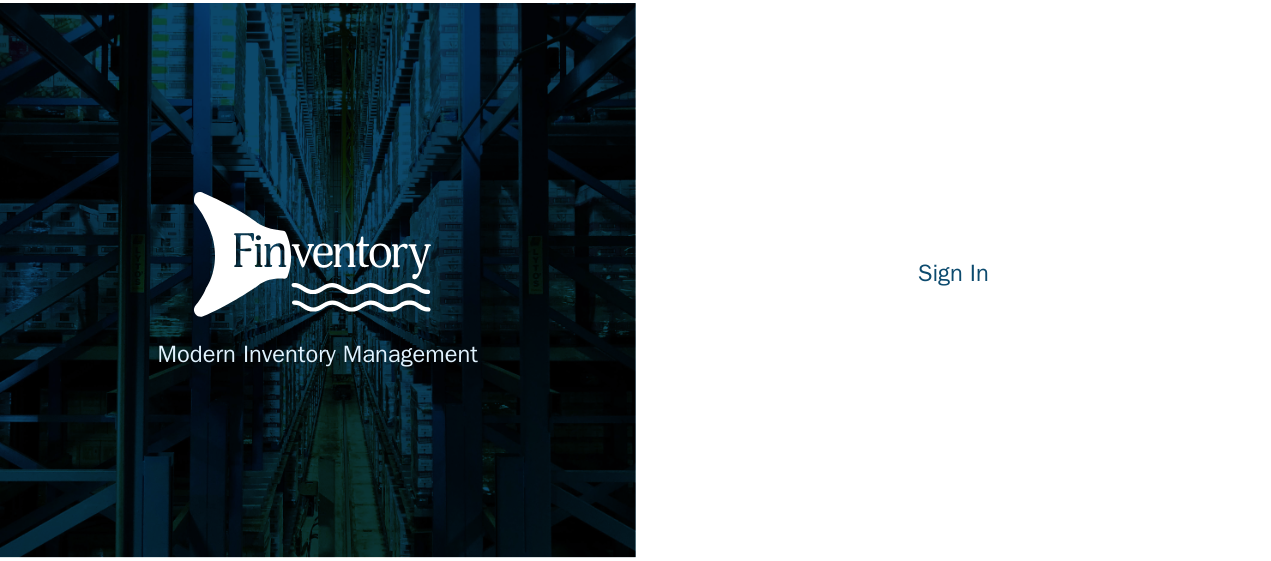 scroll, scrollTop: 0, scrollLeft: 0, axis: both 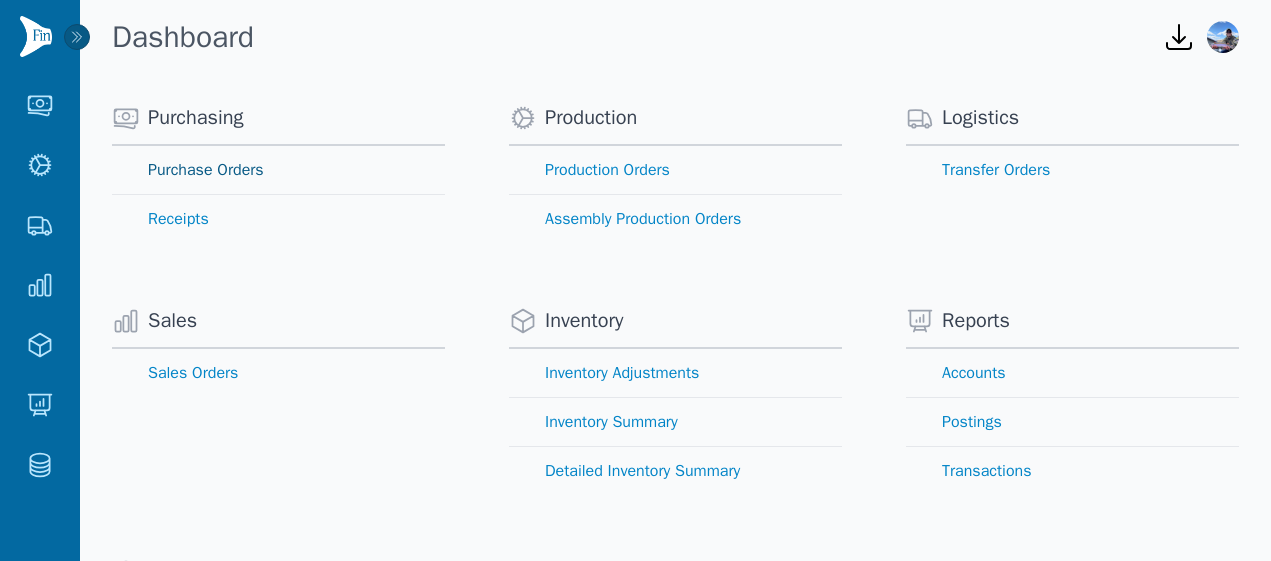 click on "Purchase Orders" at bounding box center [278, 170] 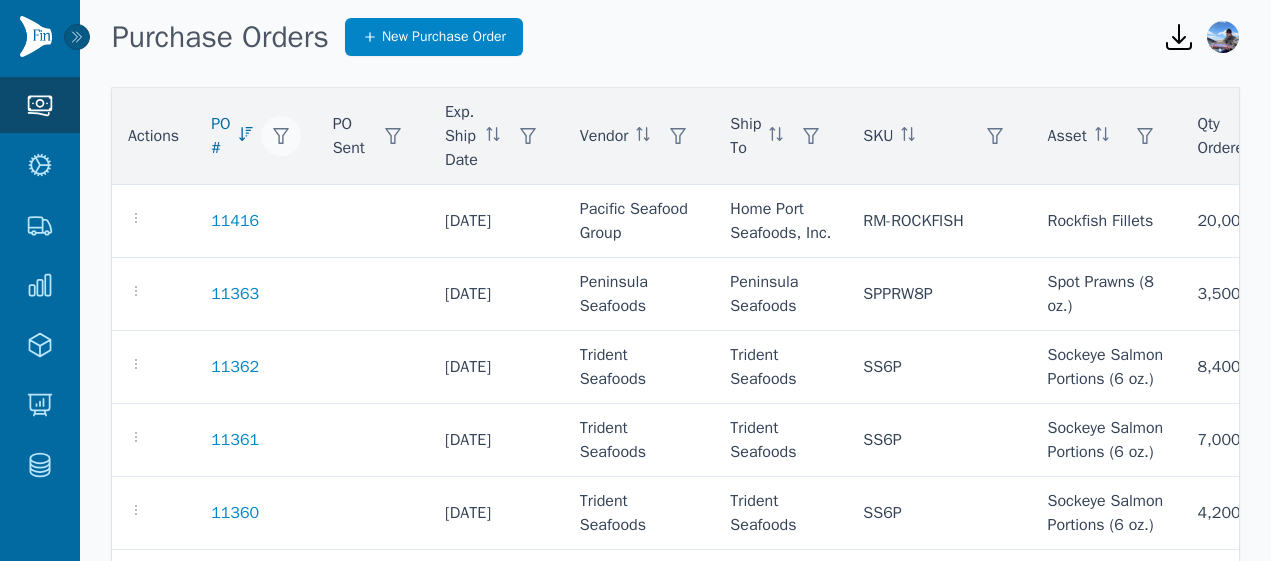 click 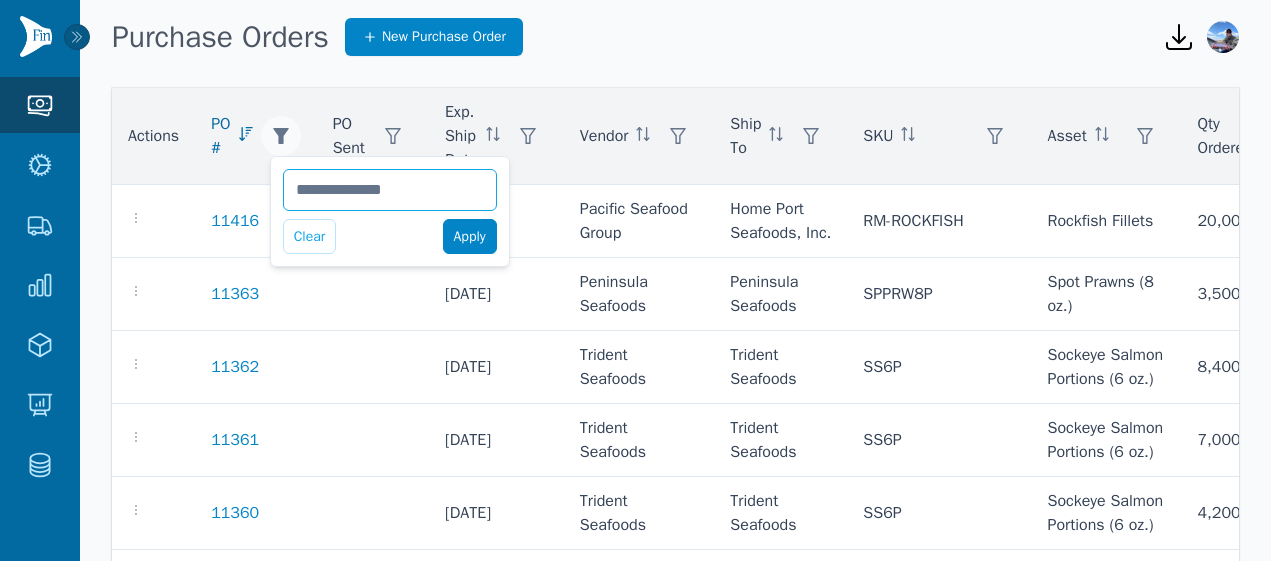 type on "*****" 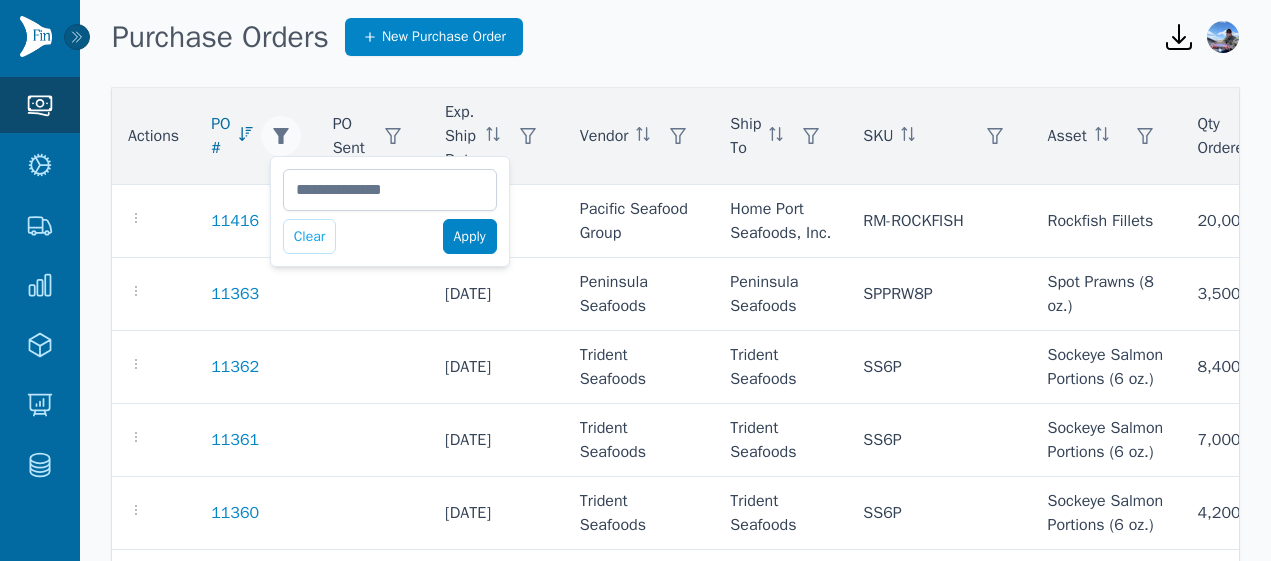 click on "Apply" 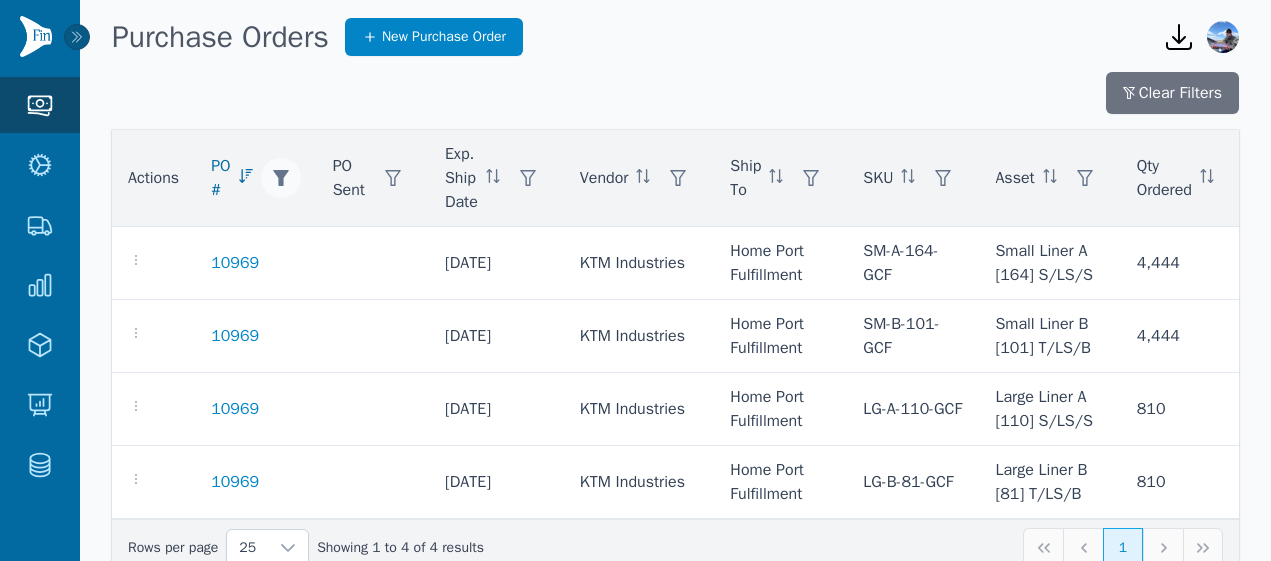 scroll, scrollTop: 63, scrollLeft: 0, axis: vertical 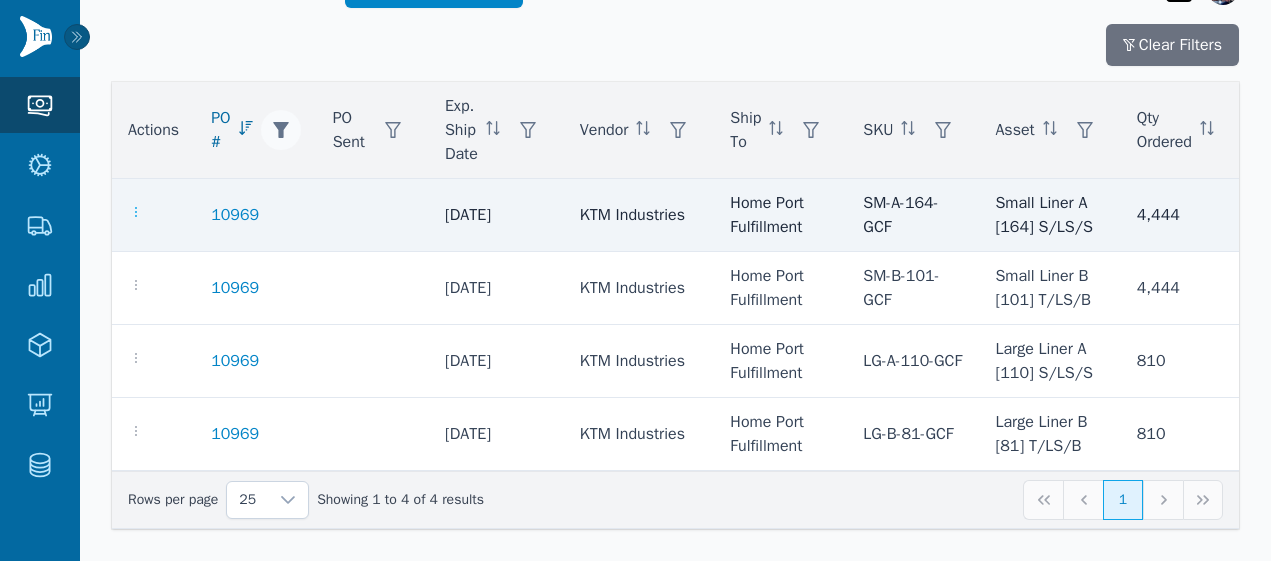 click 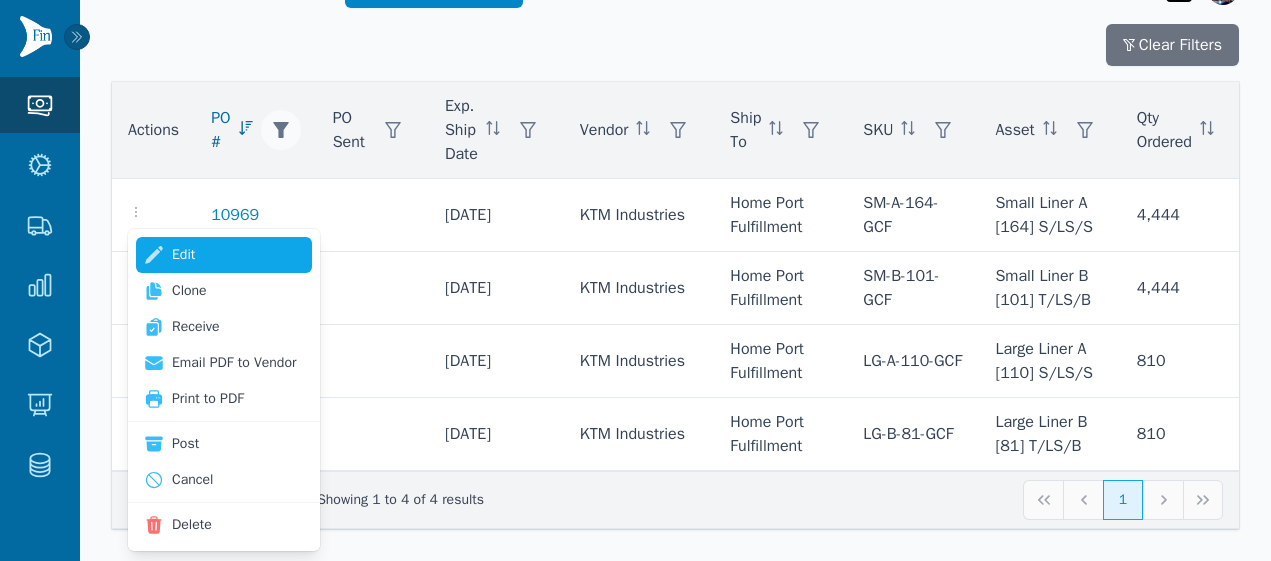 click on "Edit" at bounding box center [224, 255] 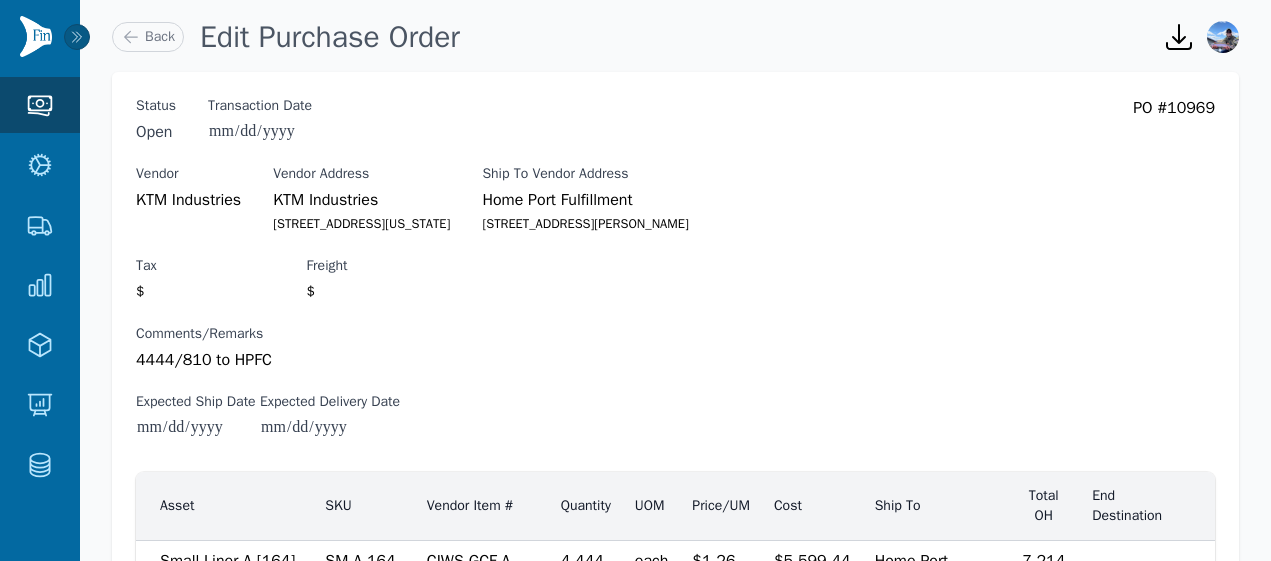 scroll, scrollTop: 409, scrollLeft: 0, axis: vertical 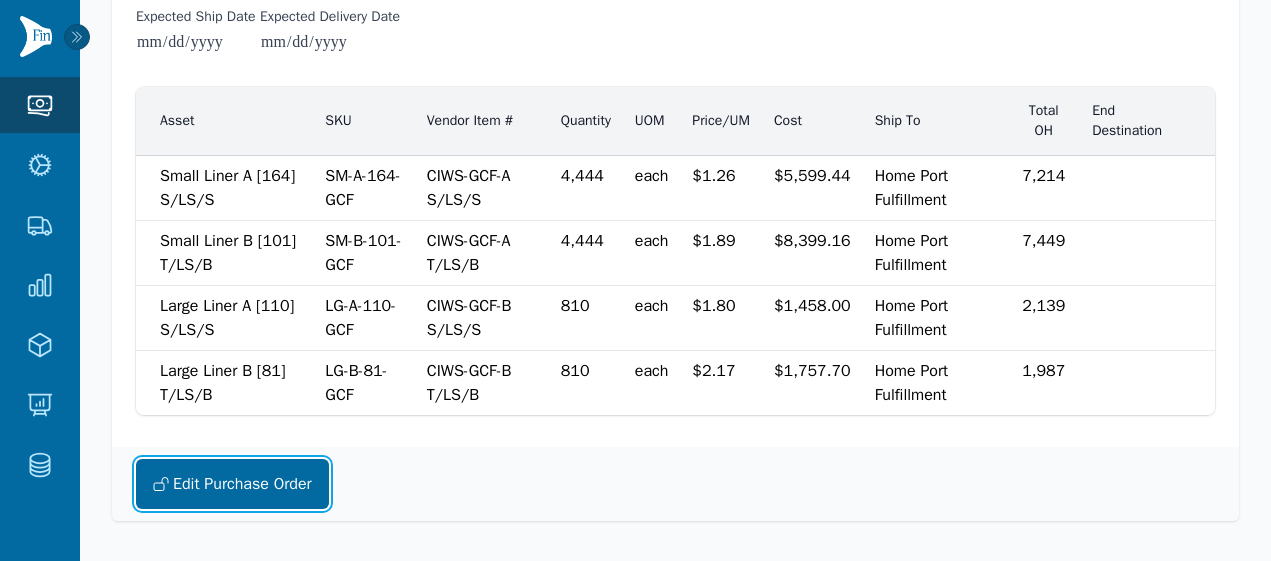 click on "Edit Purchase Order" at bounding box center [232, 484] 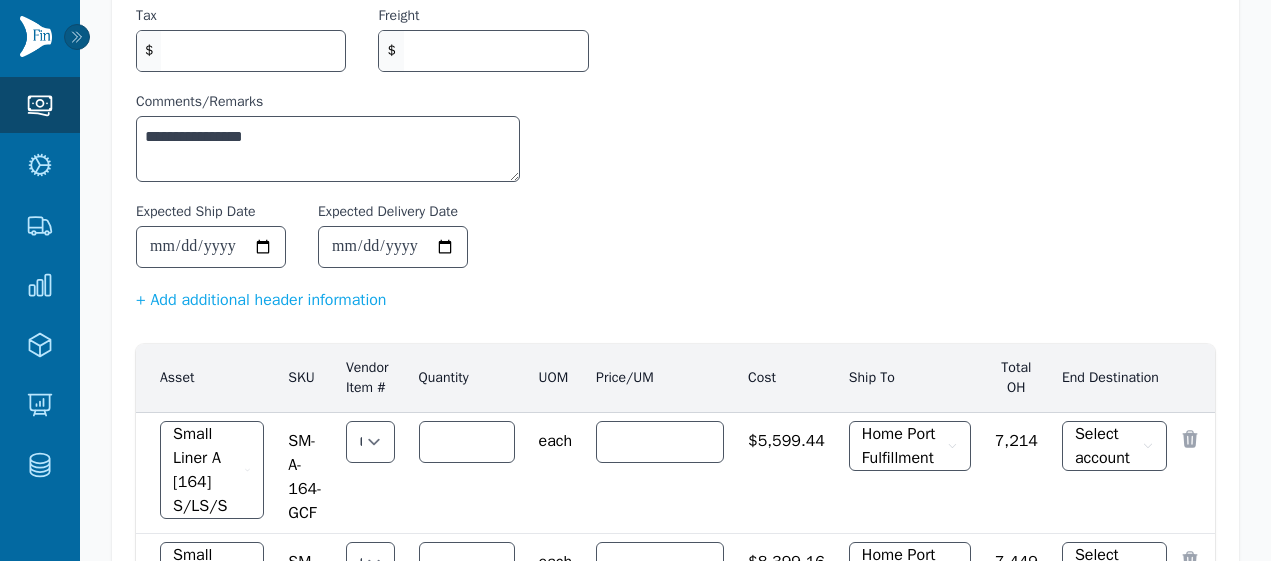 scroll, scrollTop: 517, scrollLeft: 0, axis: vertical 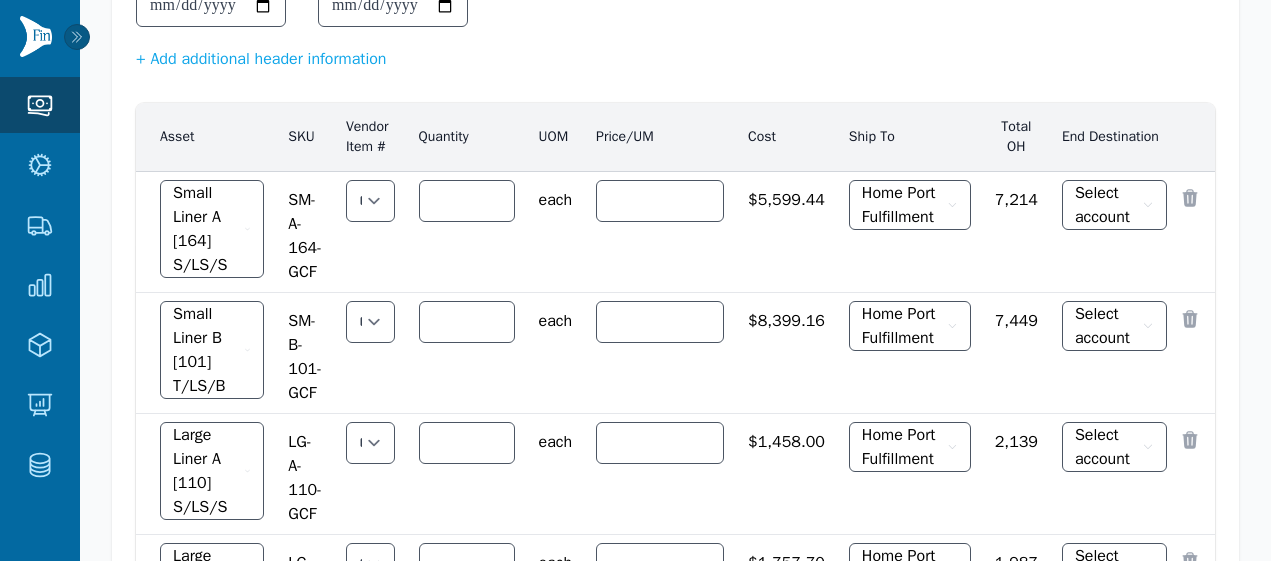 click on "Home Port Fulfillment" at bounding box center [910, 232] 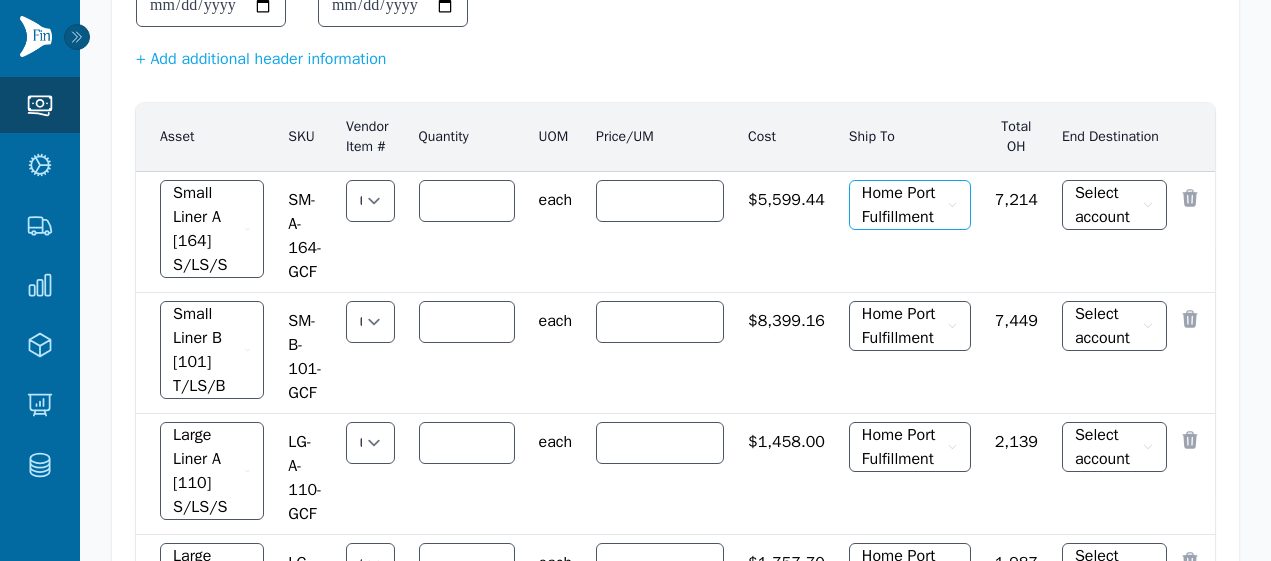 click on "Home Port Fulfillment" at bounding box center (910, 205) 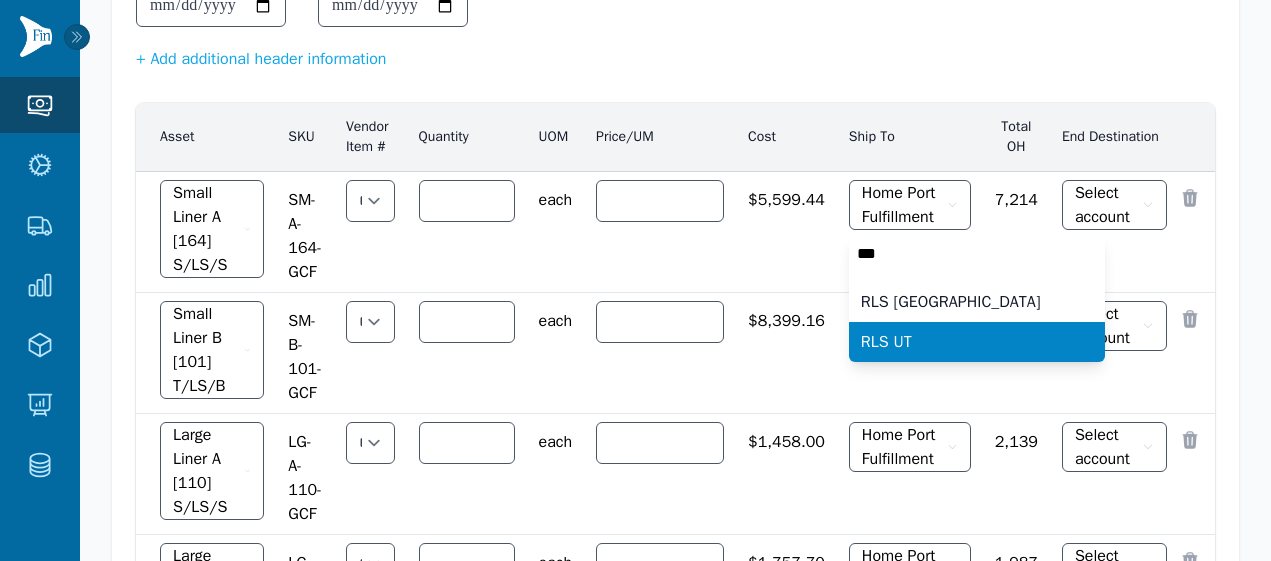 type on "***" 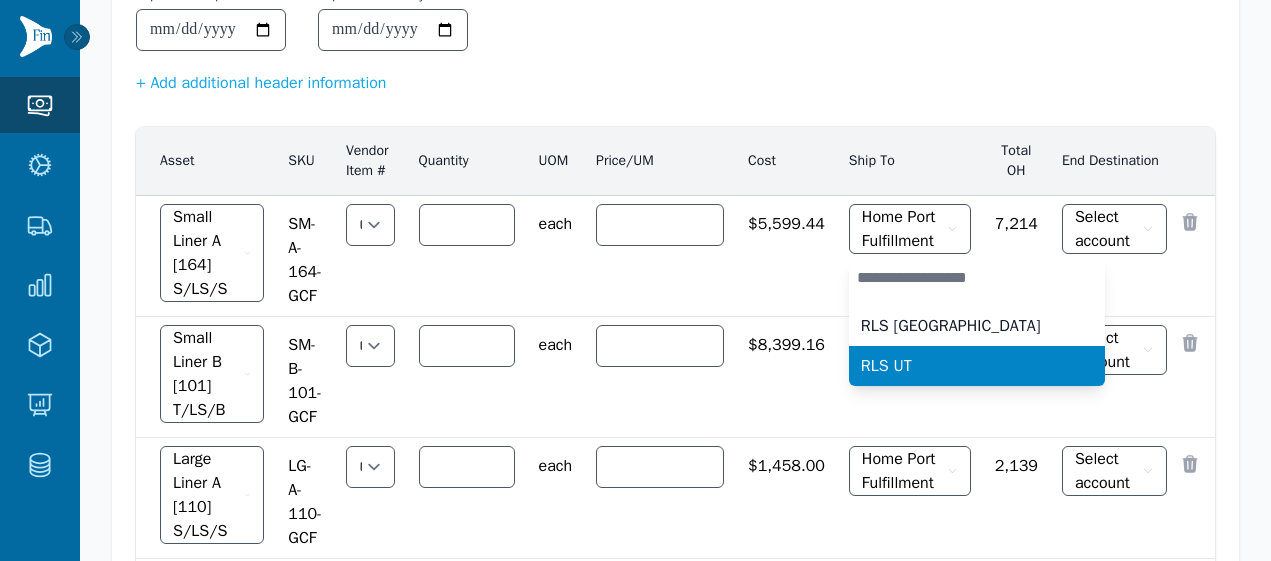 scroll, scrollTop: 0, scrollLeft: 0, axis: both 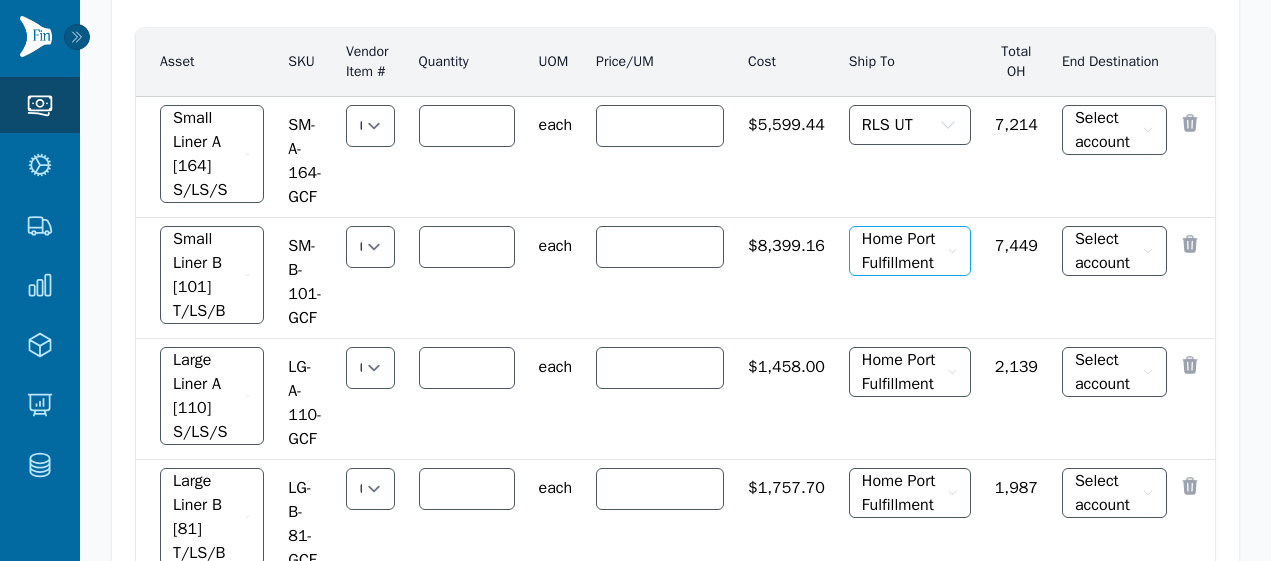click on "Home Port Fulfillment" at bounding box center (910, 251) 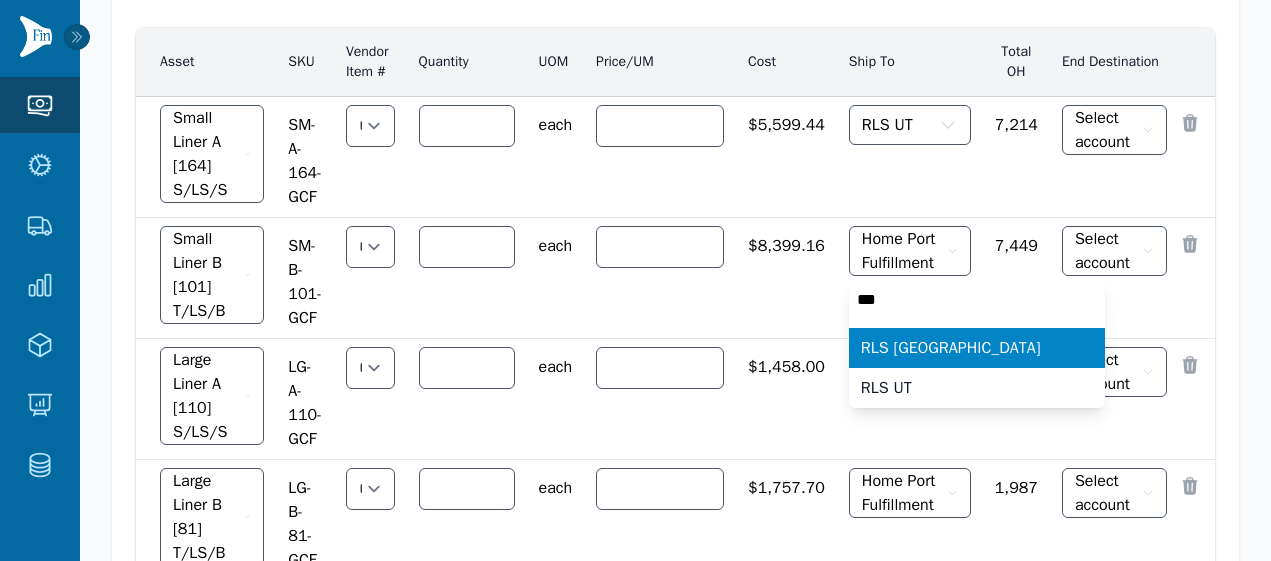 type on "***" 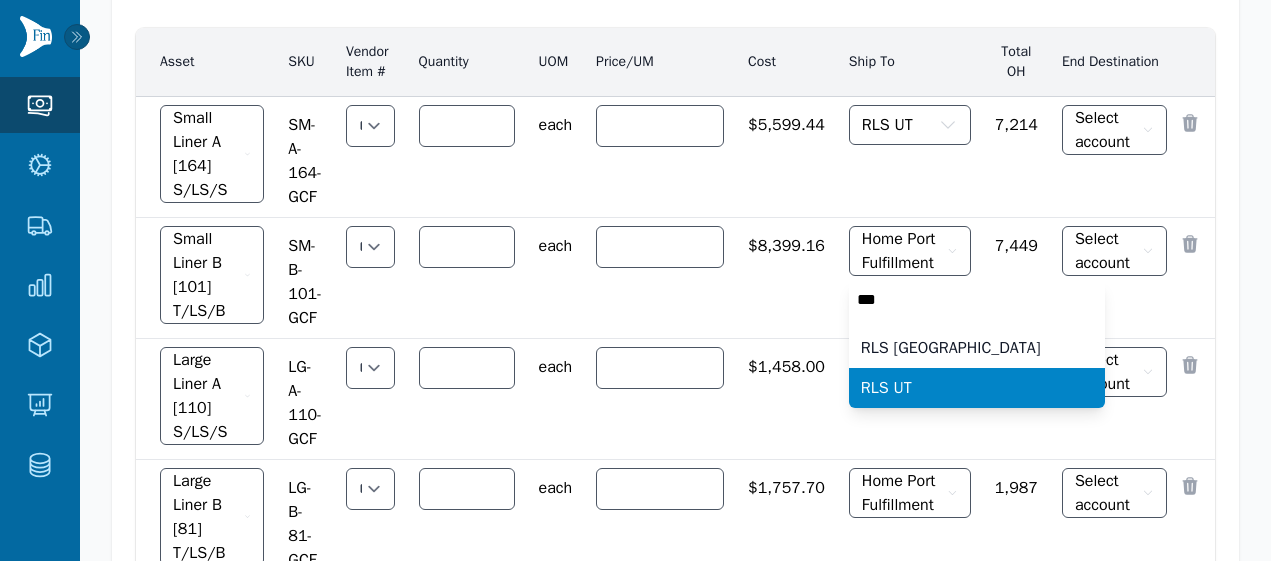 click on "RLS UT" at bounding box center (965, 388) 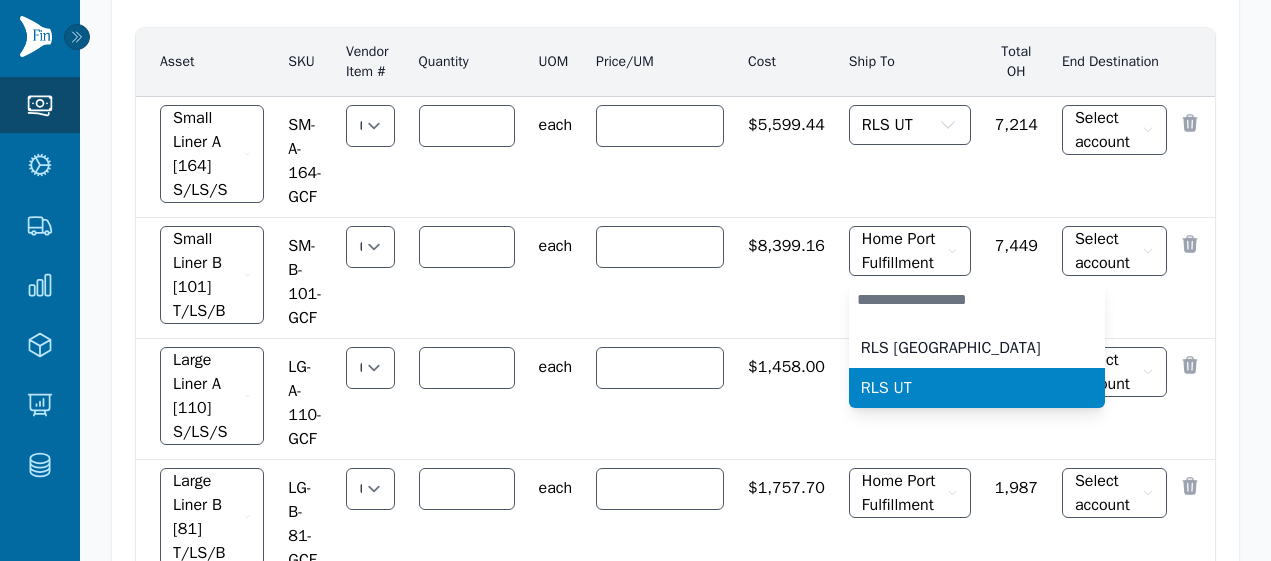 scroll, scrollTop: 0, scrollLeft: 0, axis: both 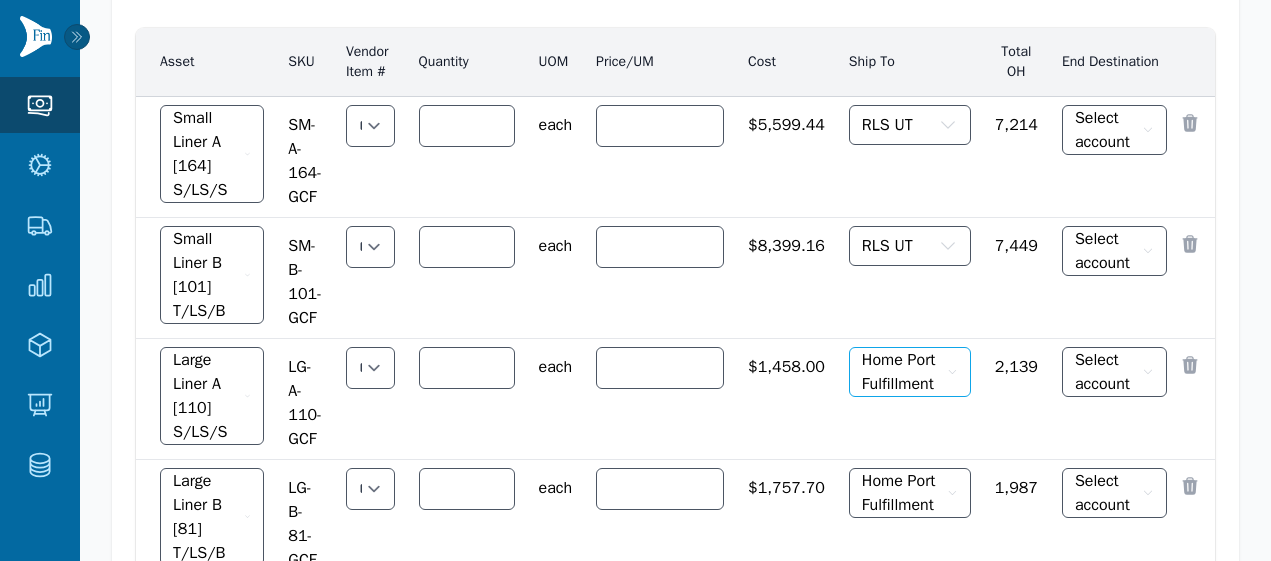 click on "Home Port Fulfillment" at bounding box center (910, 372) 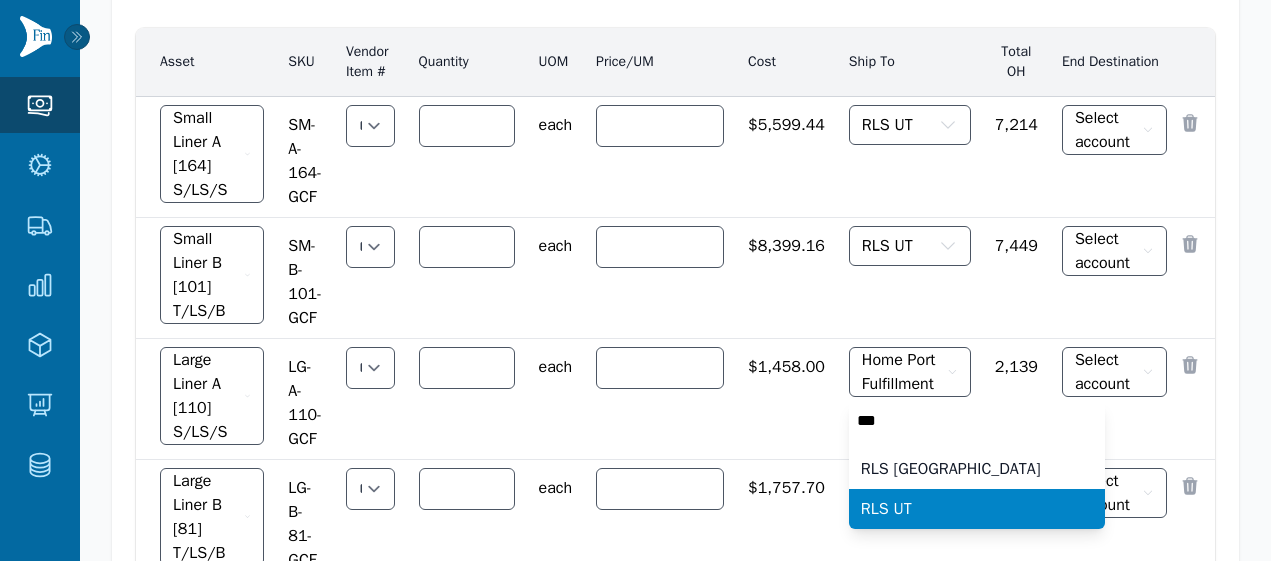 type on "***" 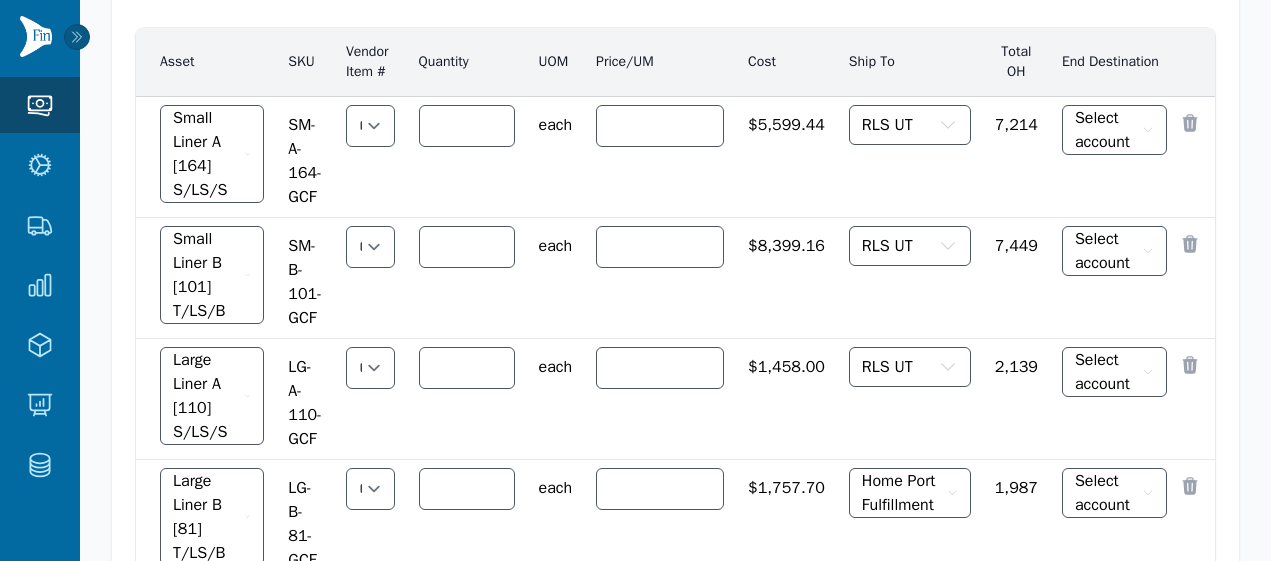 scroll, scrollTop: 638, scrollLeft: 0, axis: vertical 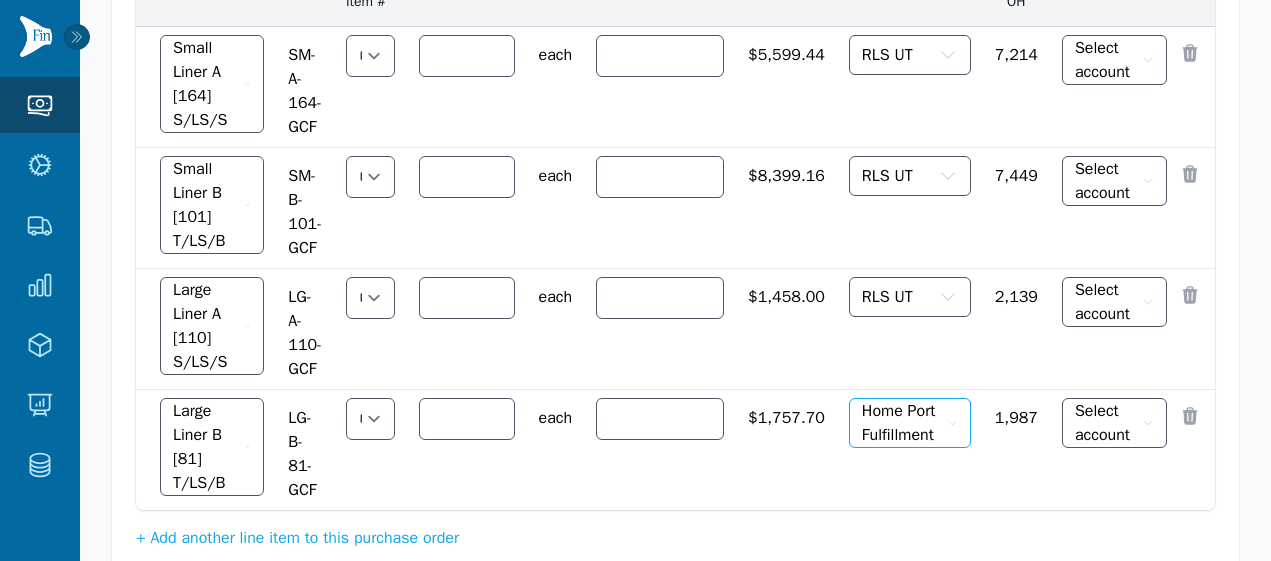click on "Home Port Fulfillment" at bounding box center (910, 423) 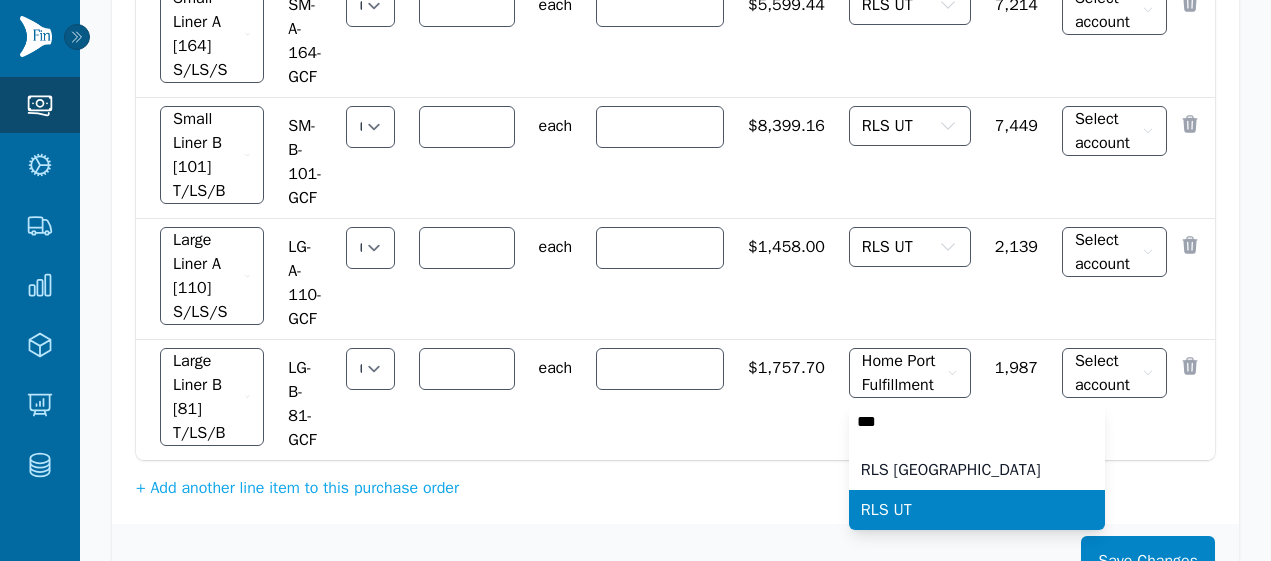type on "***" 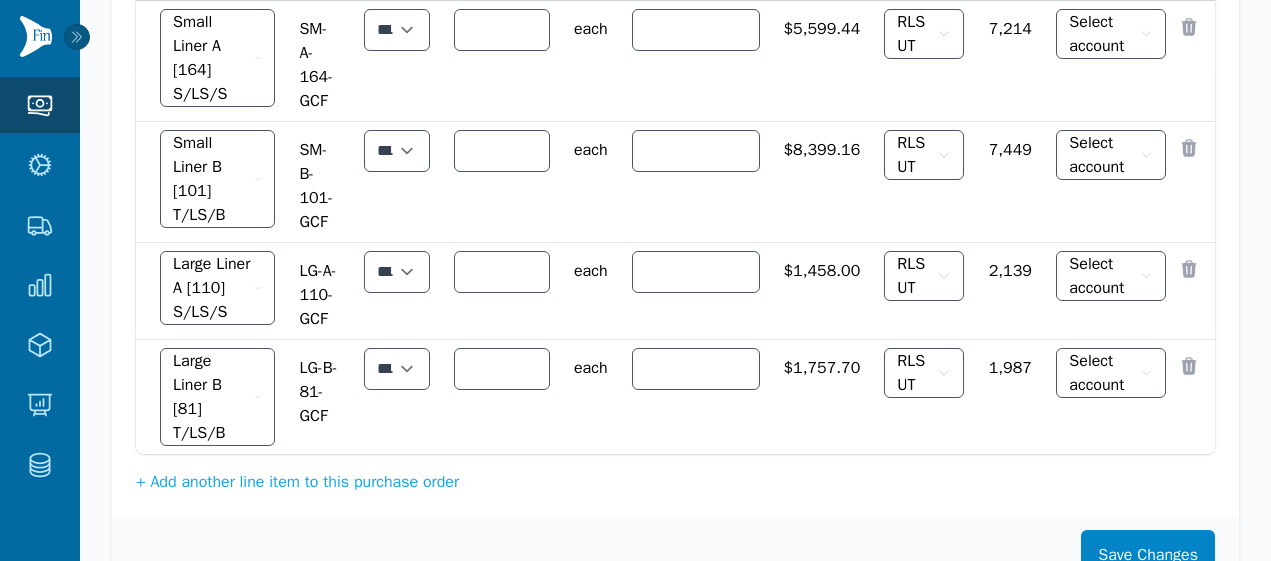 scroll, scrollTop: 783, scrollLeft: 0, axis: vertical 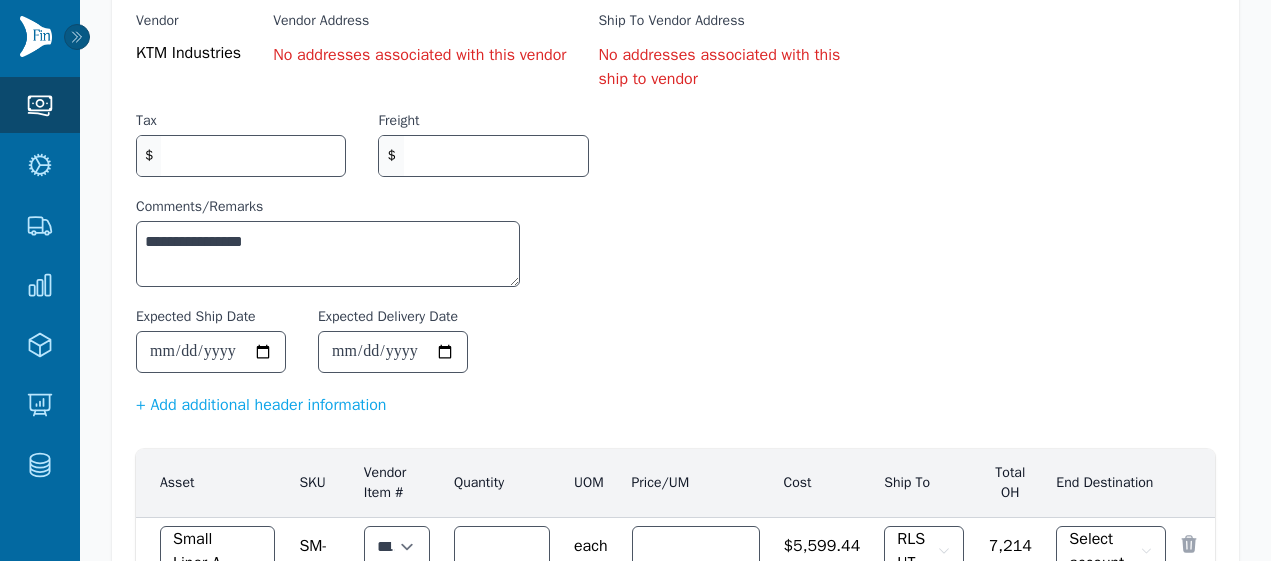 click on "Vendor KTM Industries" at bounding box center [188, 51] 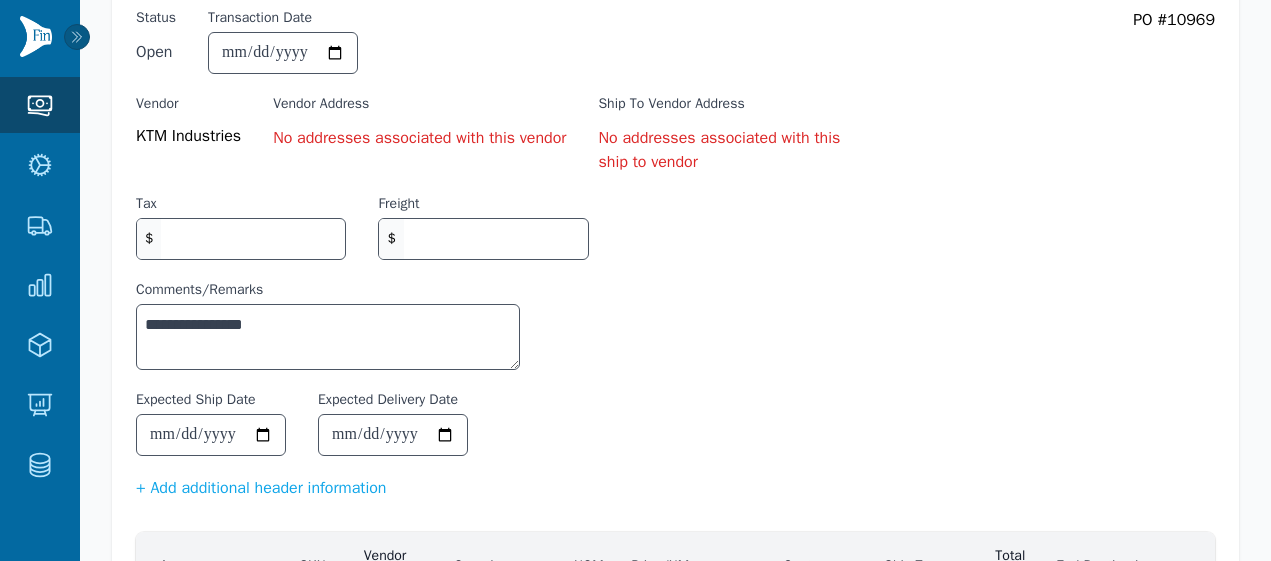 scroll, scrollTop: 0, scrollLeft: 0, axis: both 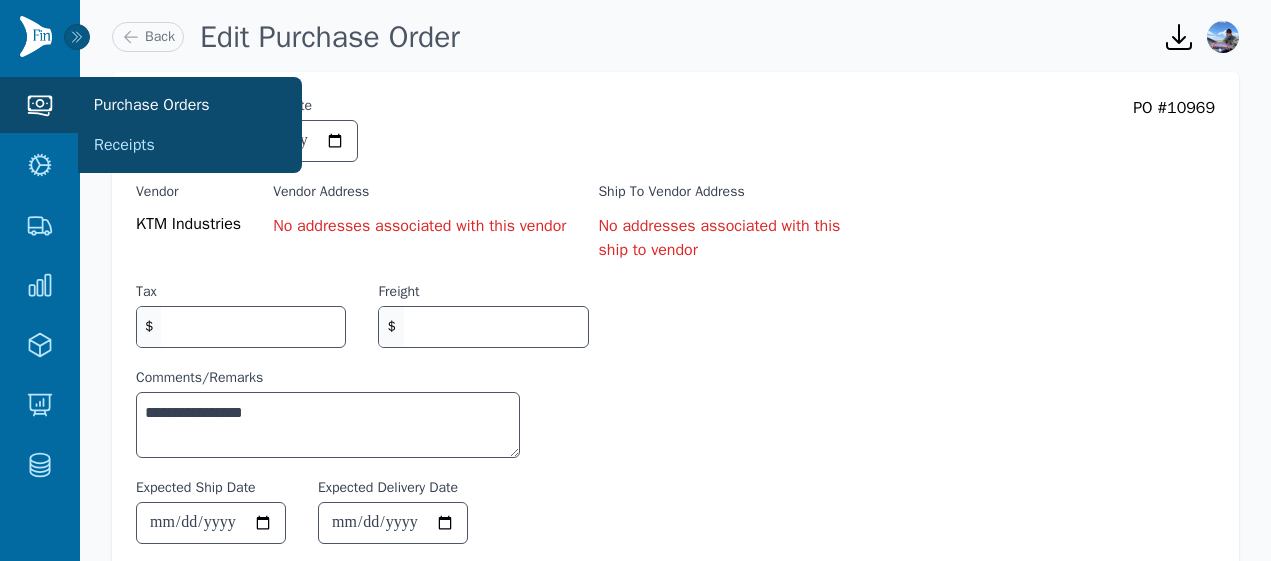 click 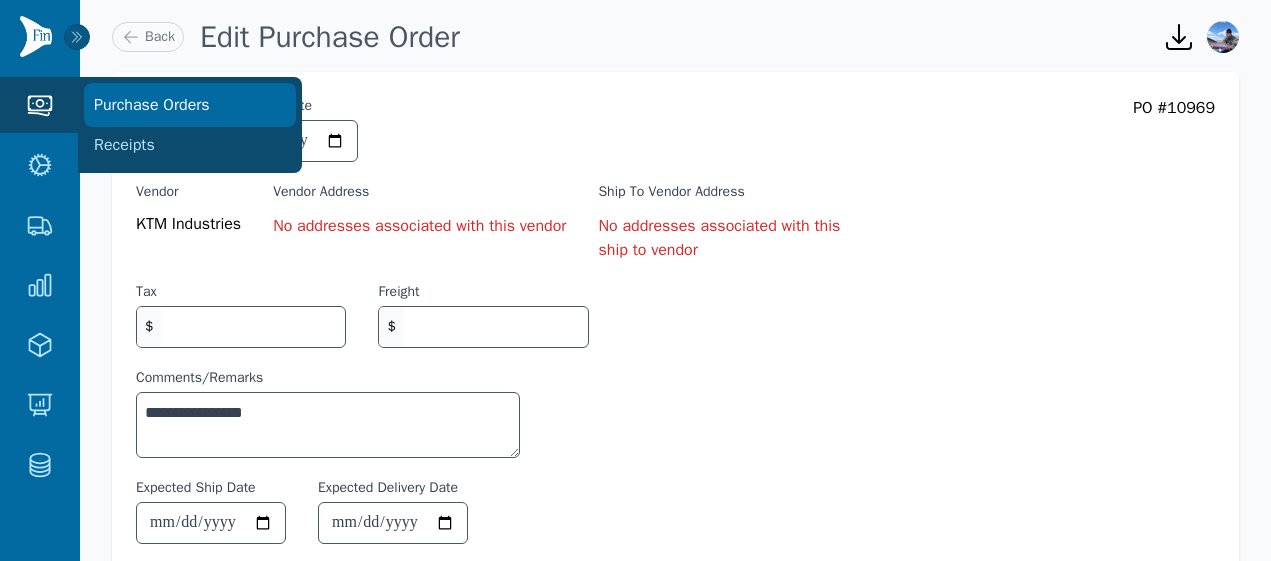 click on "Purchase Orders" 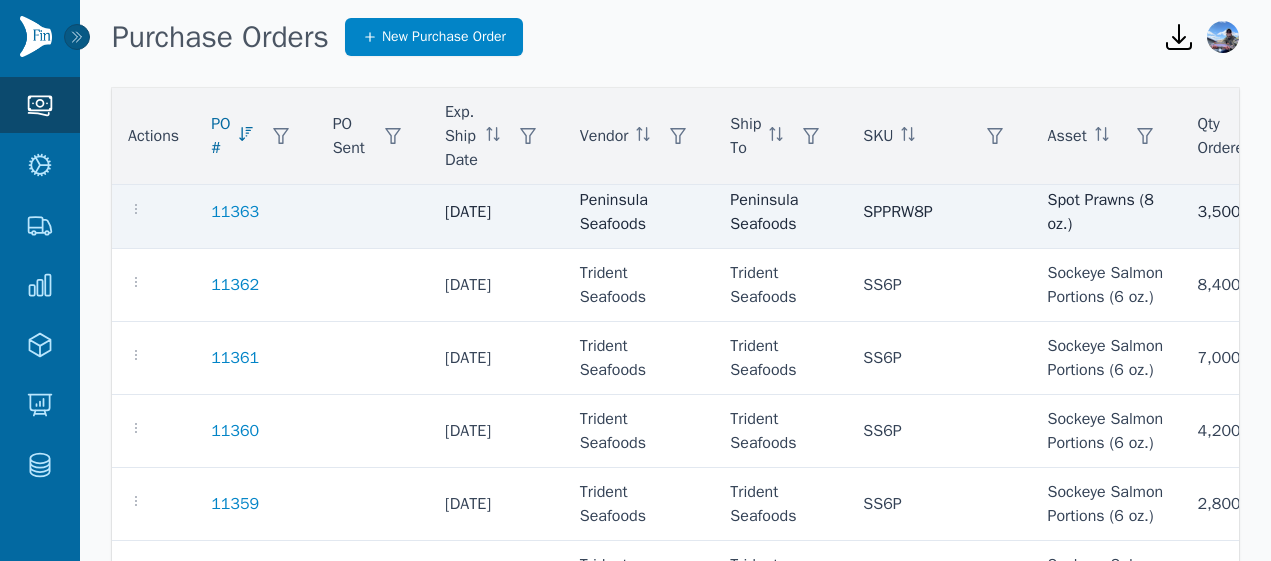 scroll, scrollTop: 0, scrollLeft: 0, axis: both 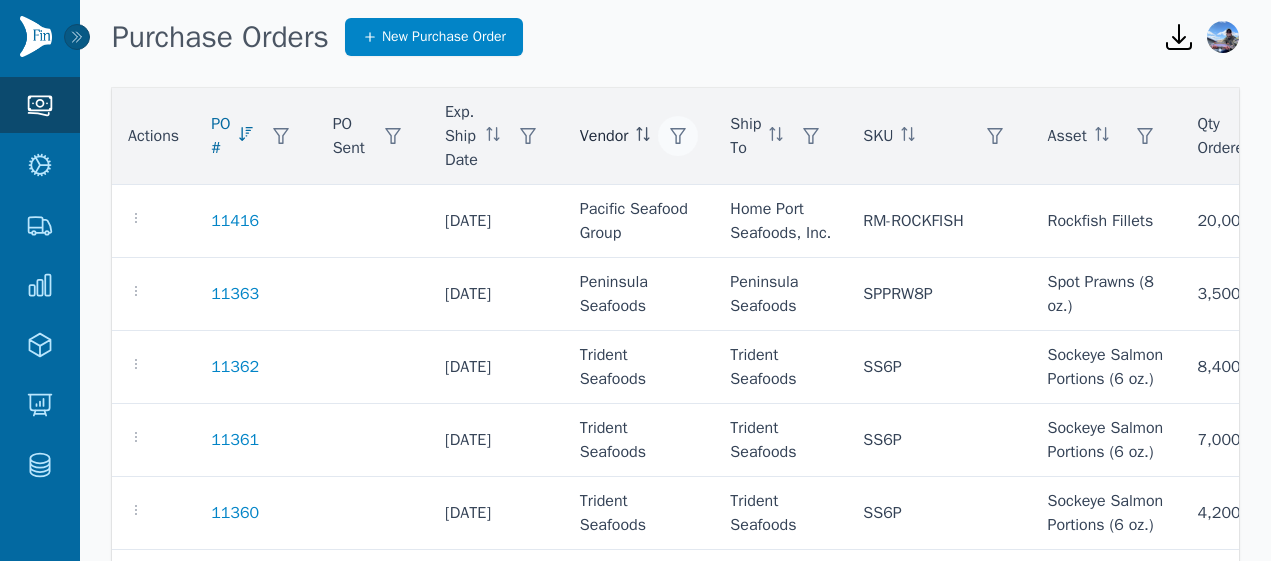 click 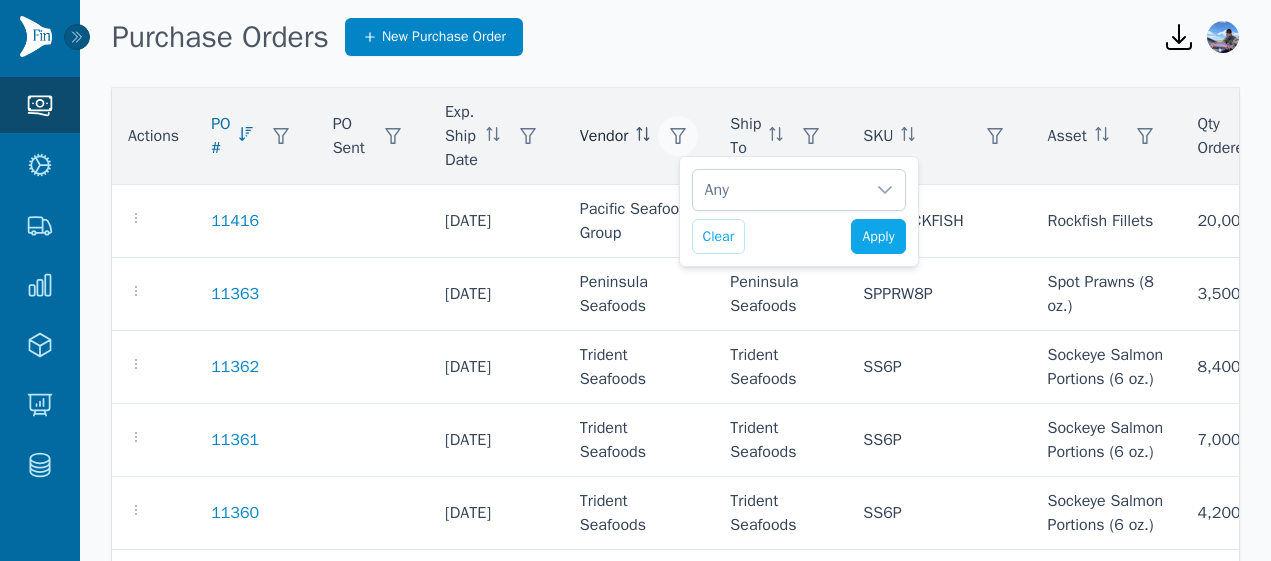 scroll, scrollTop: 21, scrollLeft: 13, axis: both 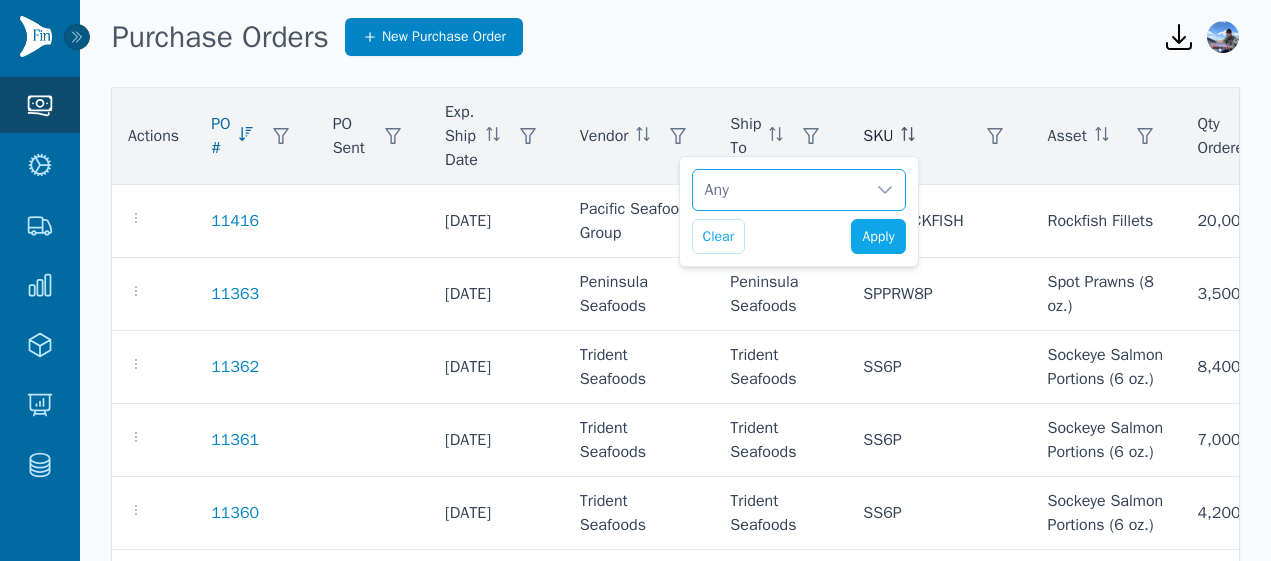 click on "SKU" 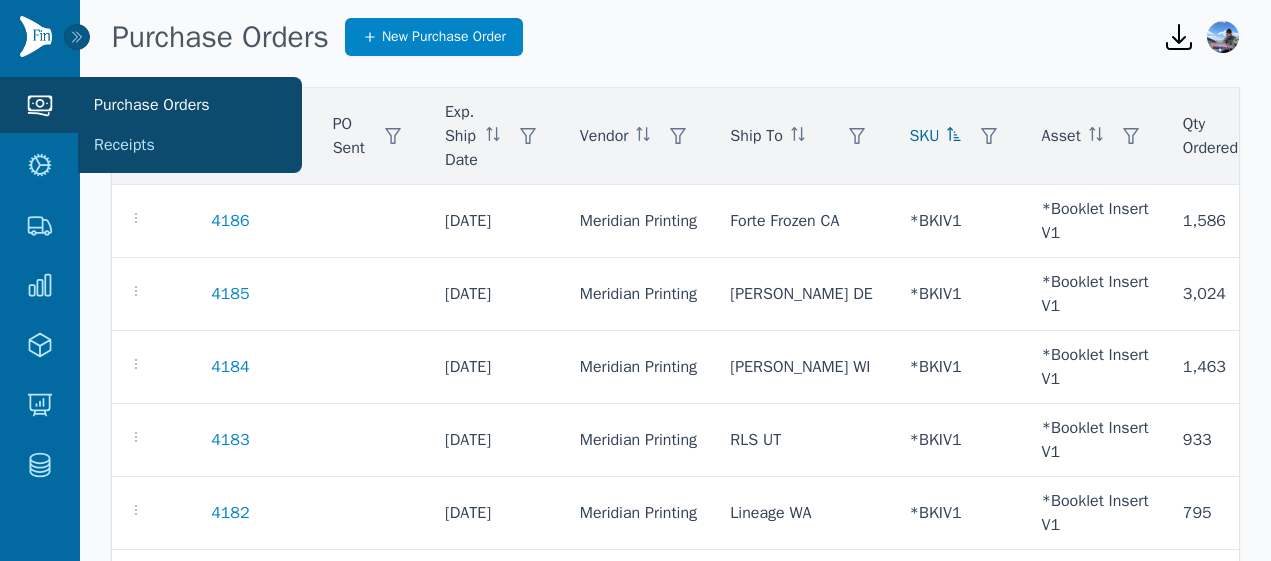 click 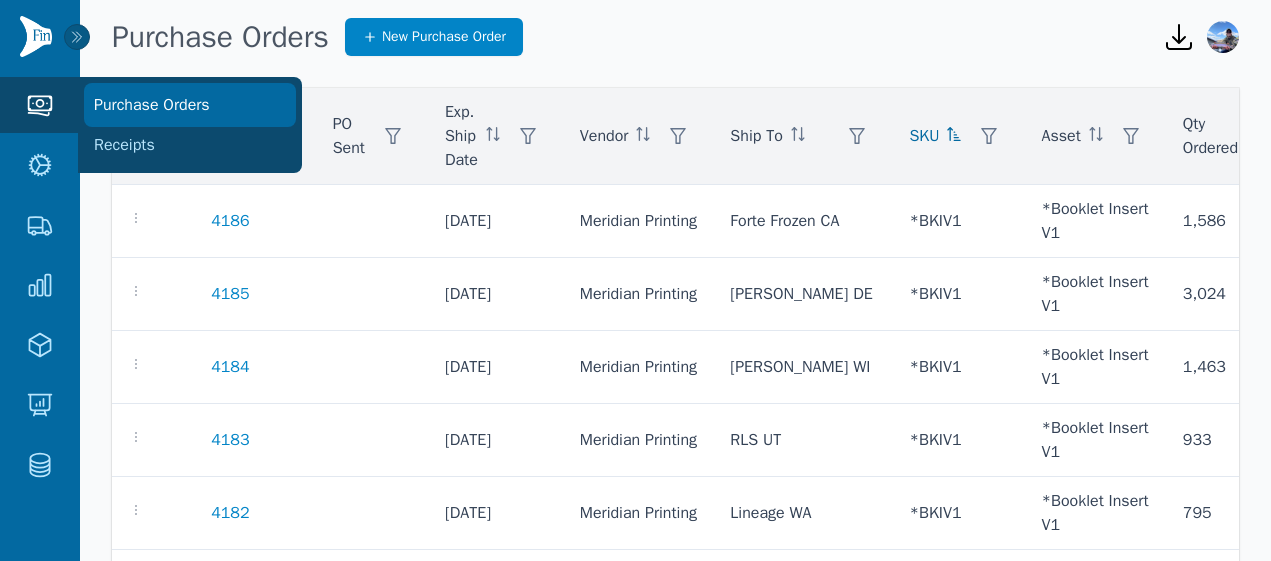 click on "Purchase Orders" 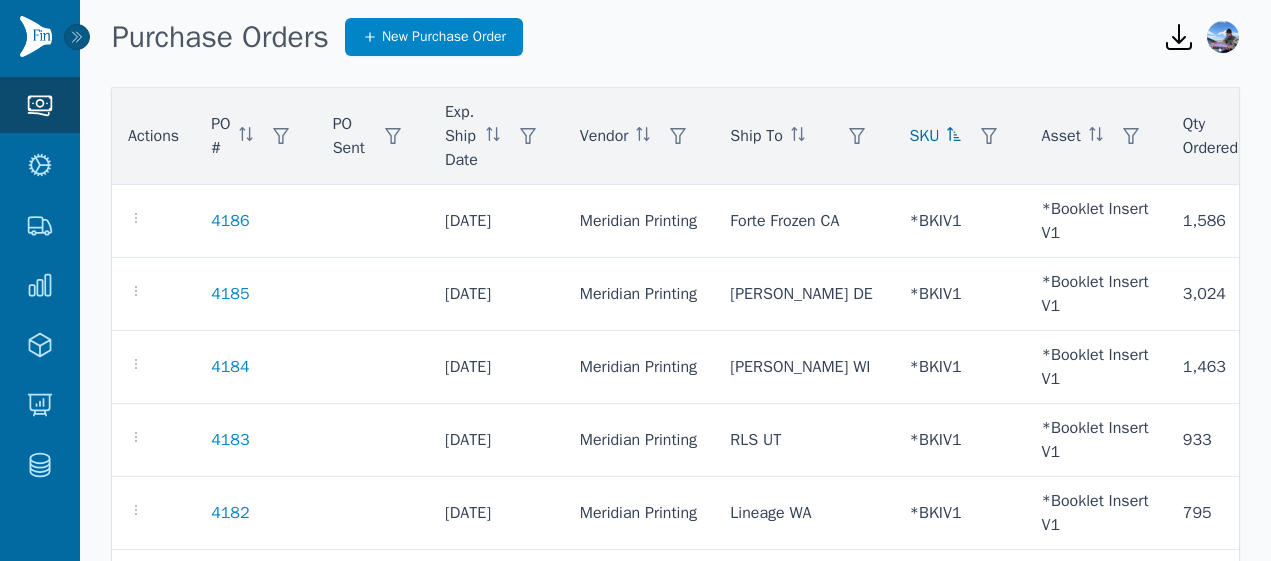 click at bounding box center (36, 36) 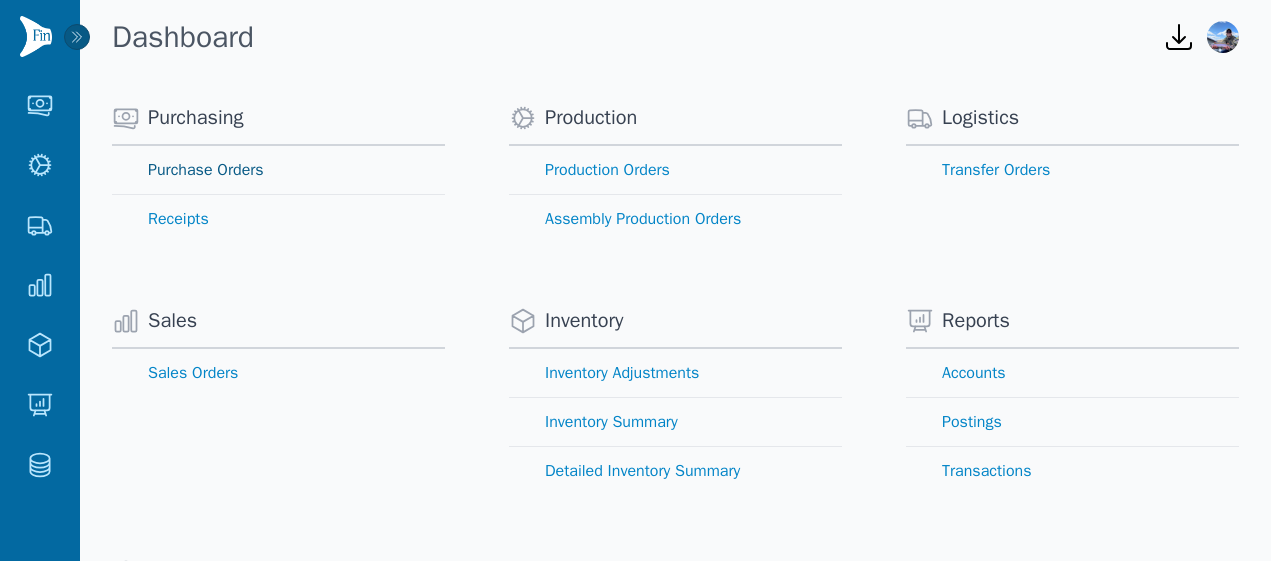 click on "Purchase Orders" at bounding box center [278, 170] 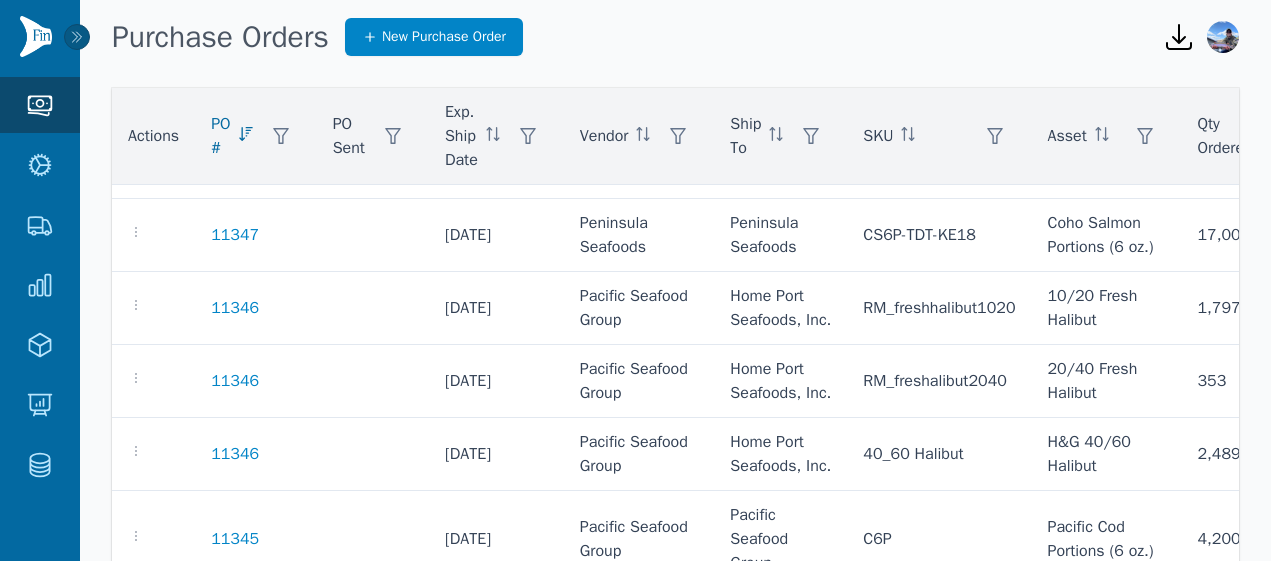 scroll, scrollTop: 1605, scrollLeft: 0, axis: vertical 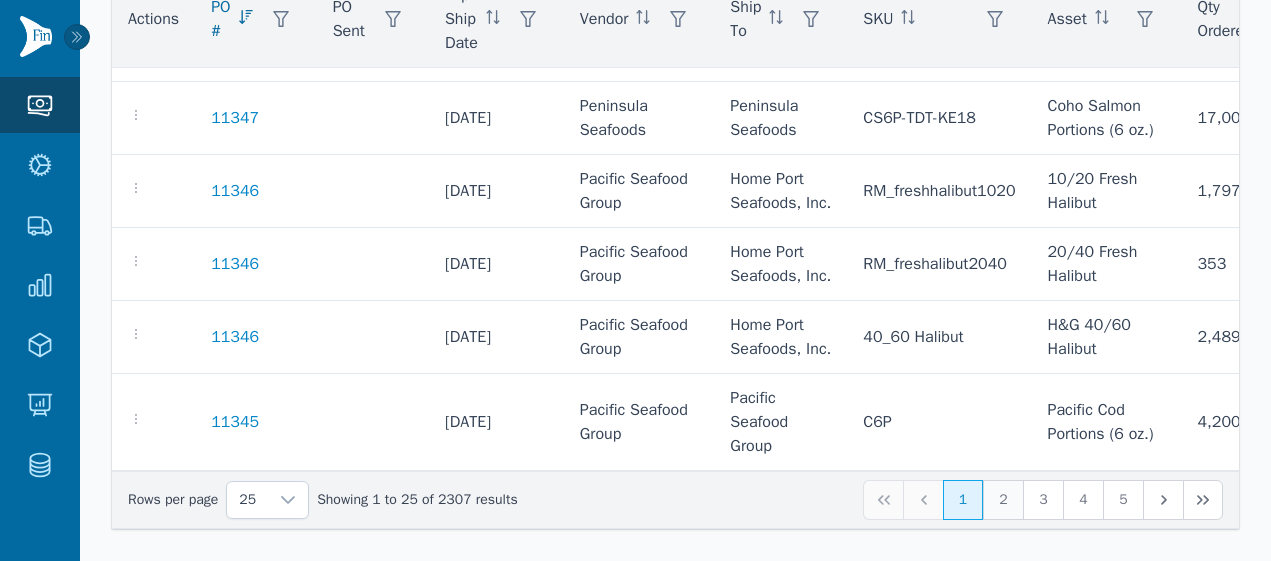 click on "2" 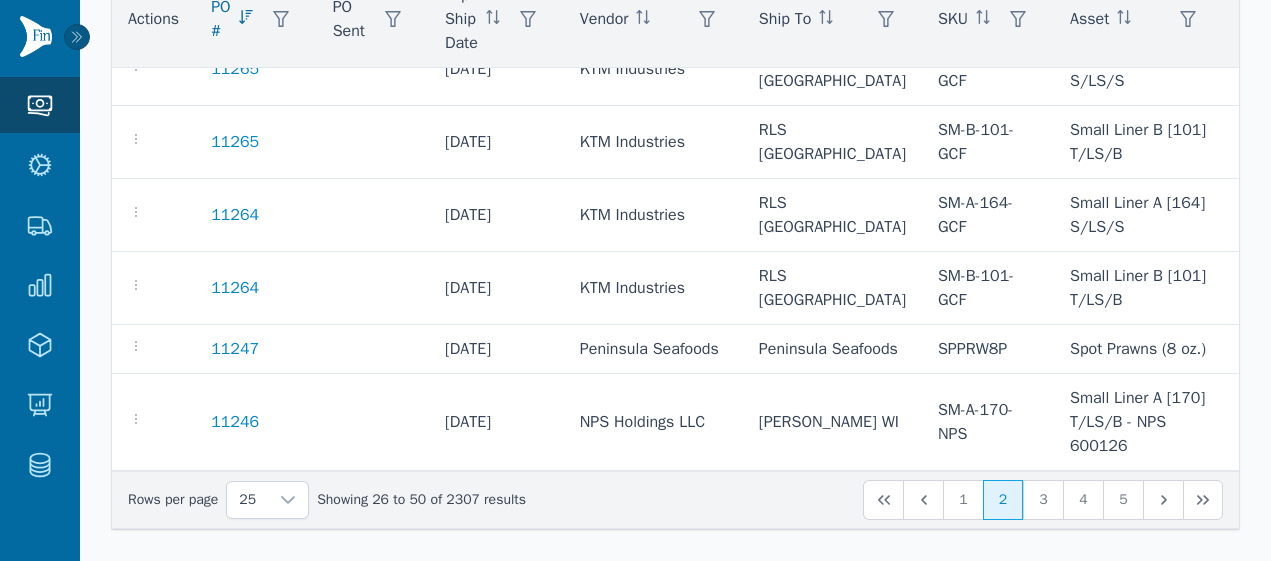 scroll, scrollTop: 1581, scrollLeft: 0, axis: vertical 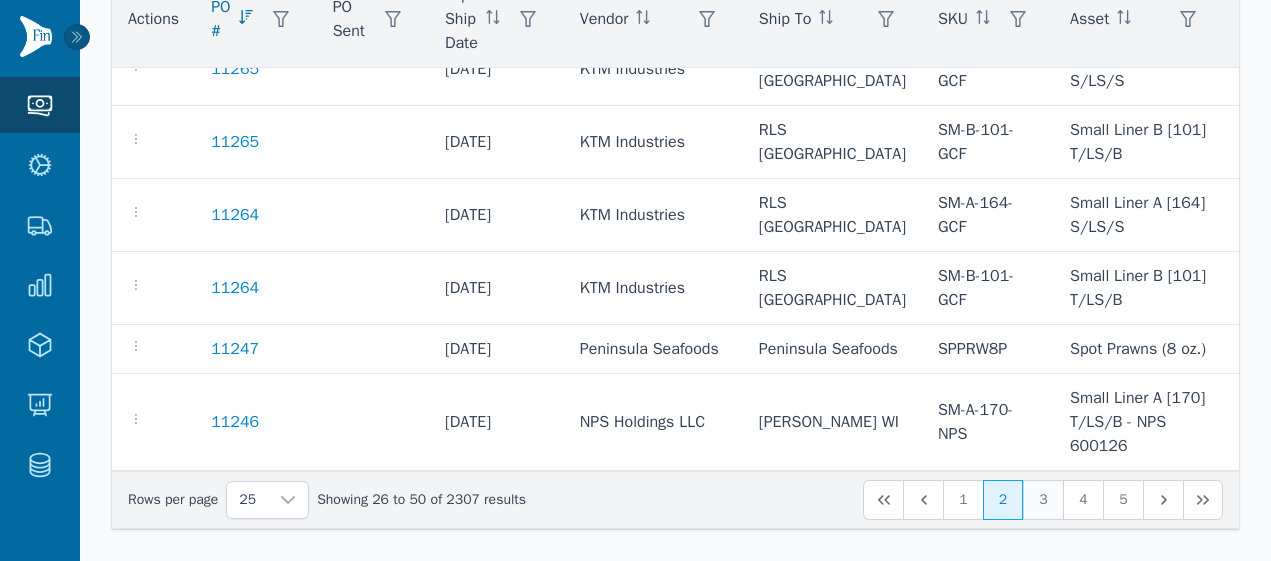 click on "3" 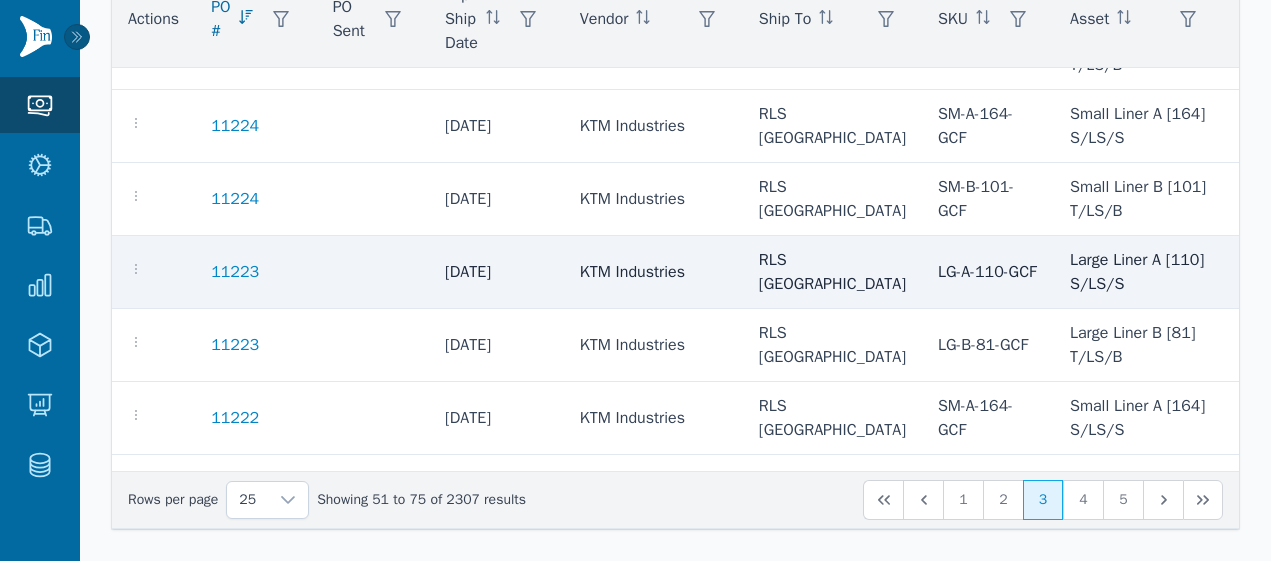 scroll, scrollTop: 1629, scrollLeft: 0, axis: vertical 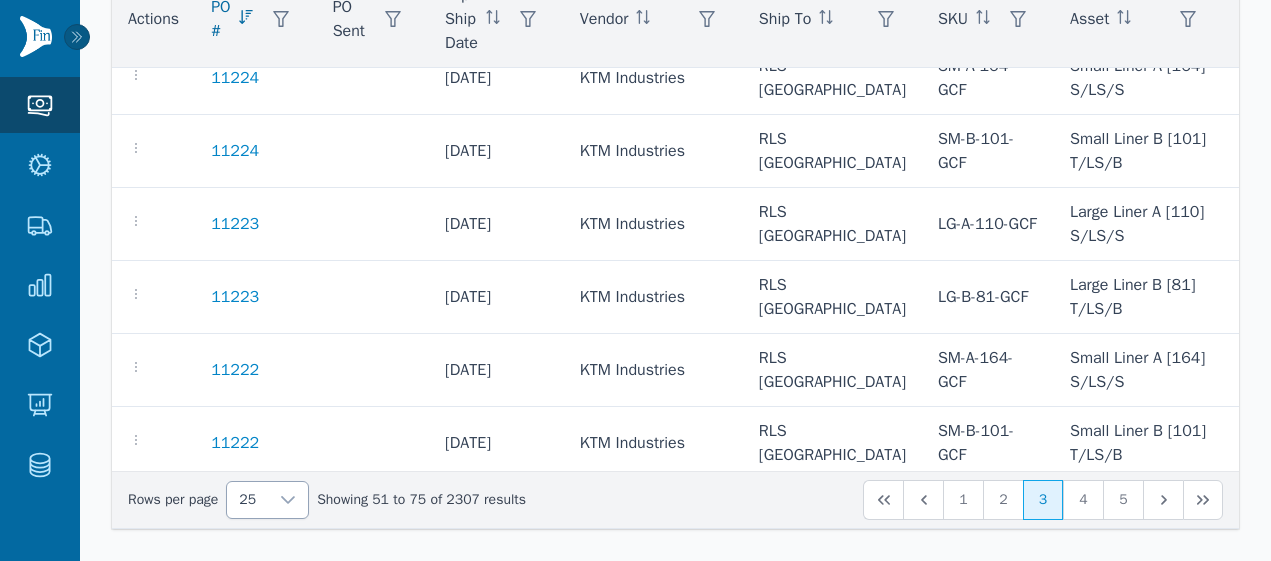 click at bounding box center [288, 500] 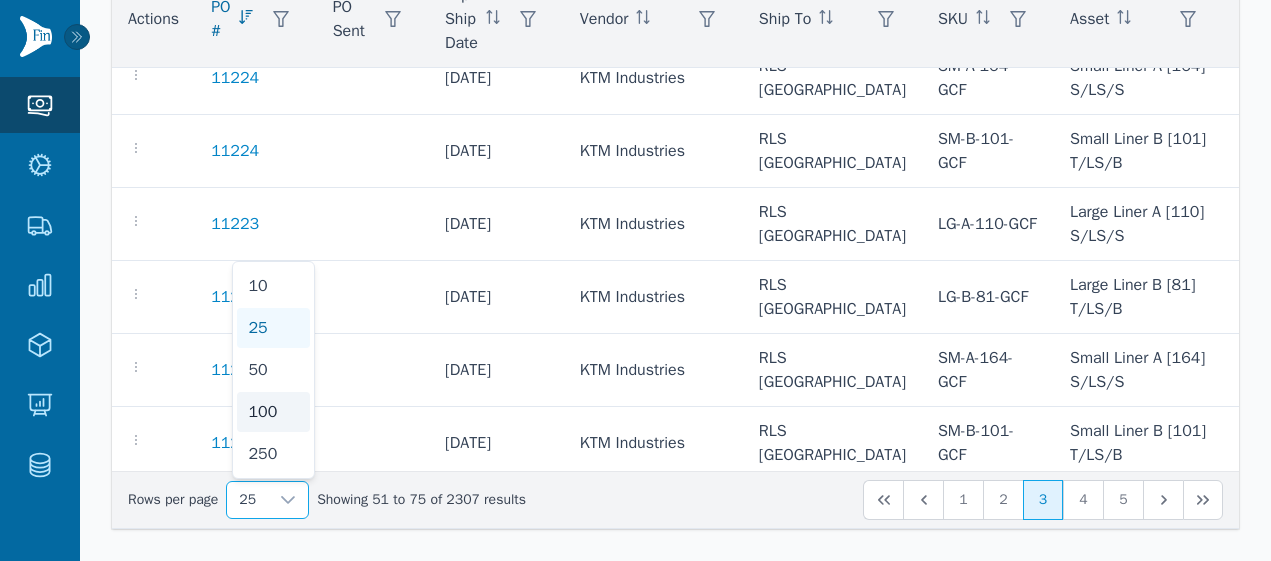 click on "100" 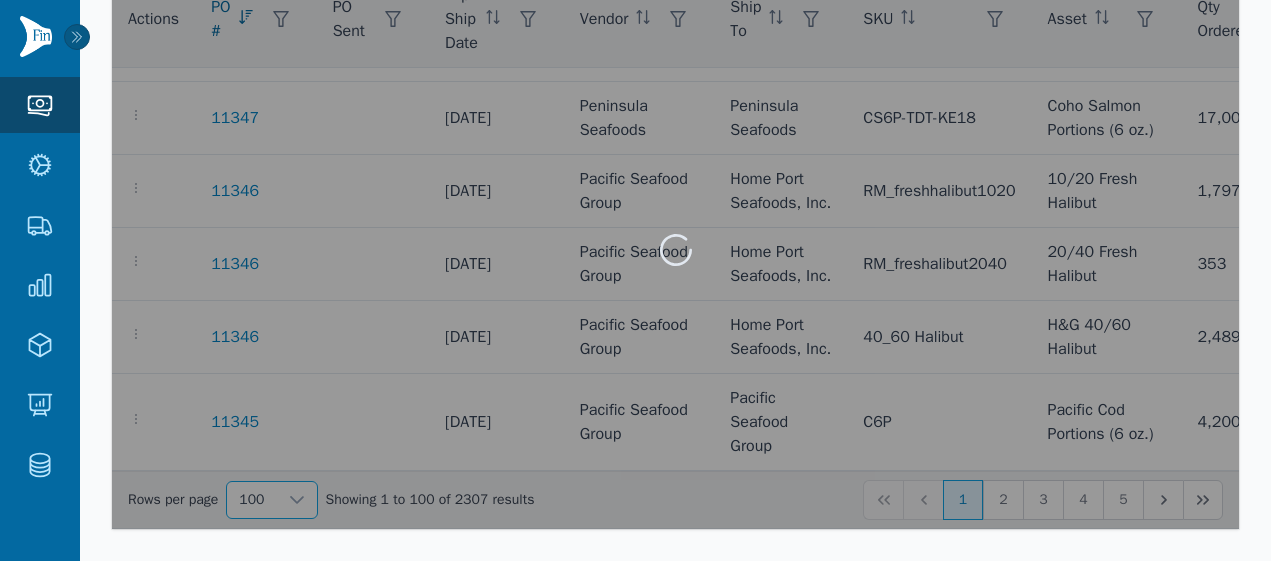 scroll, scrollTop: 1605, scrollLeft: 0, axis: vertical 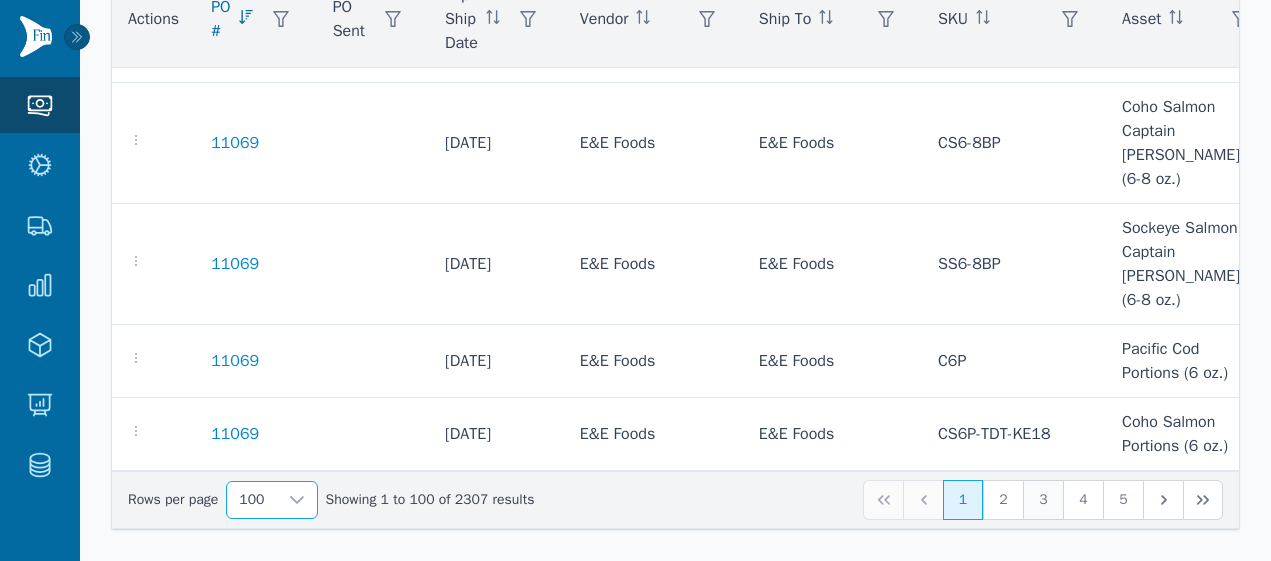 click on "3" 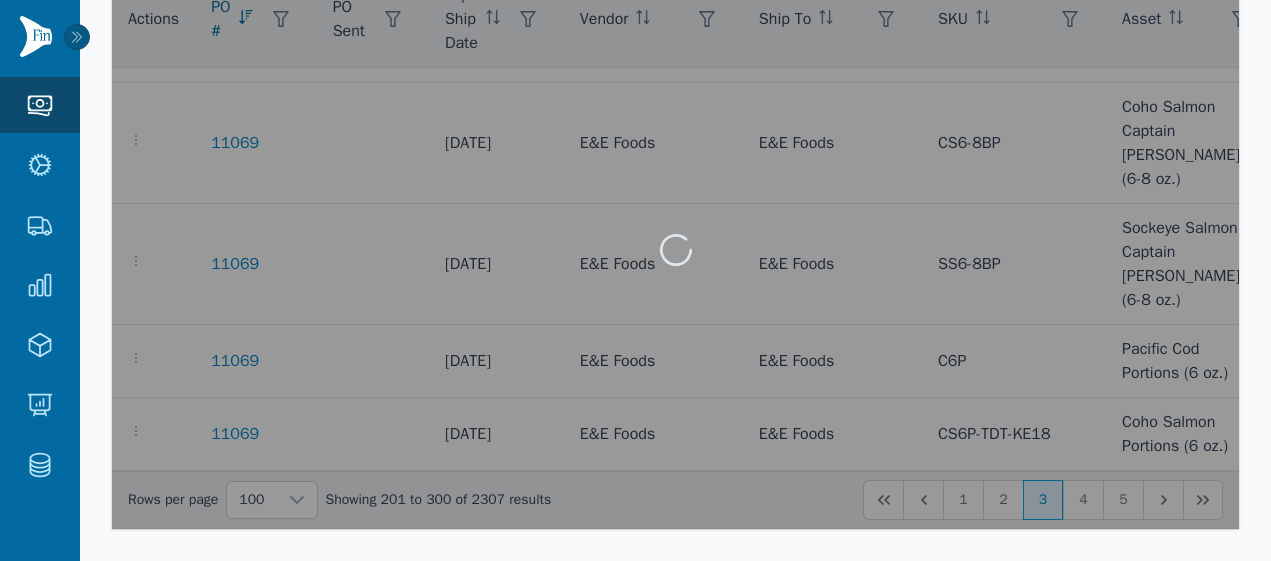 click 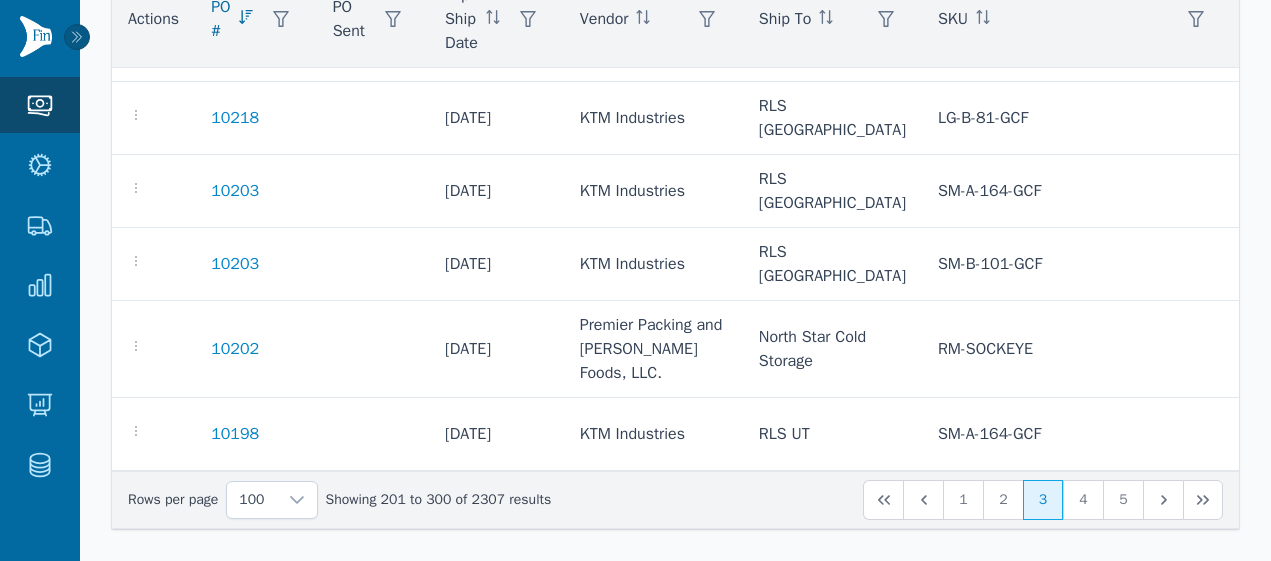 scroll, scrollTop: 7224, scrollLeft: 0, axis: vertical 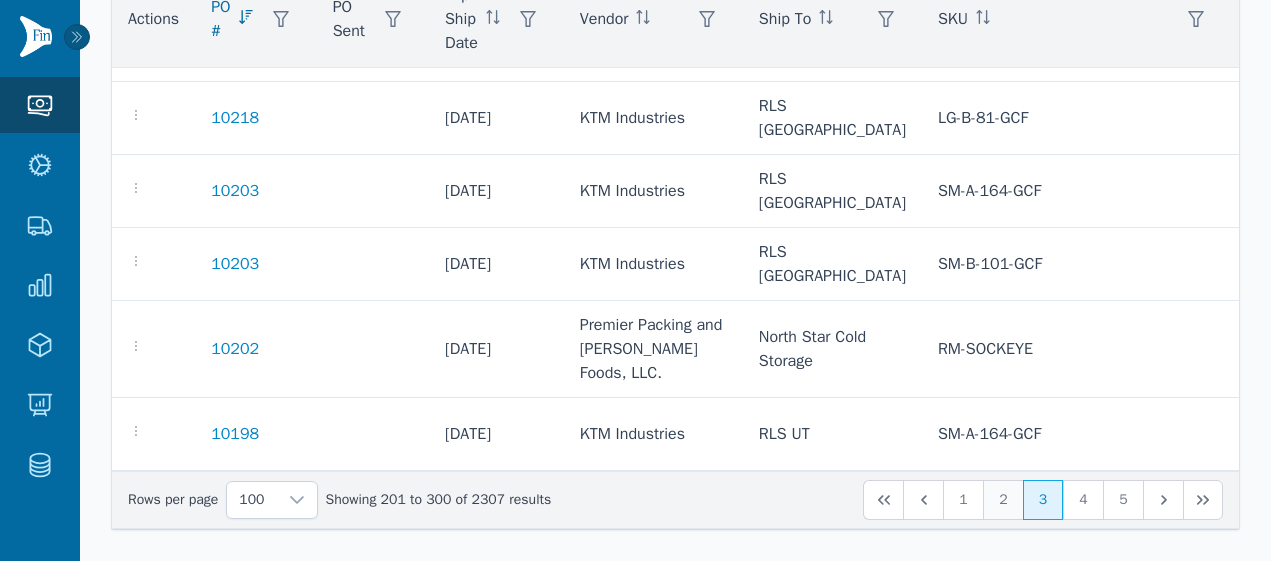 click on "2" 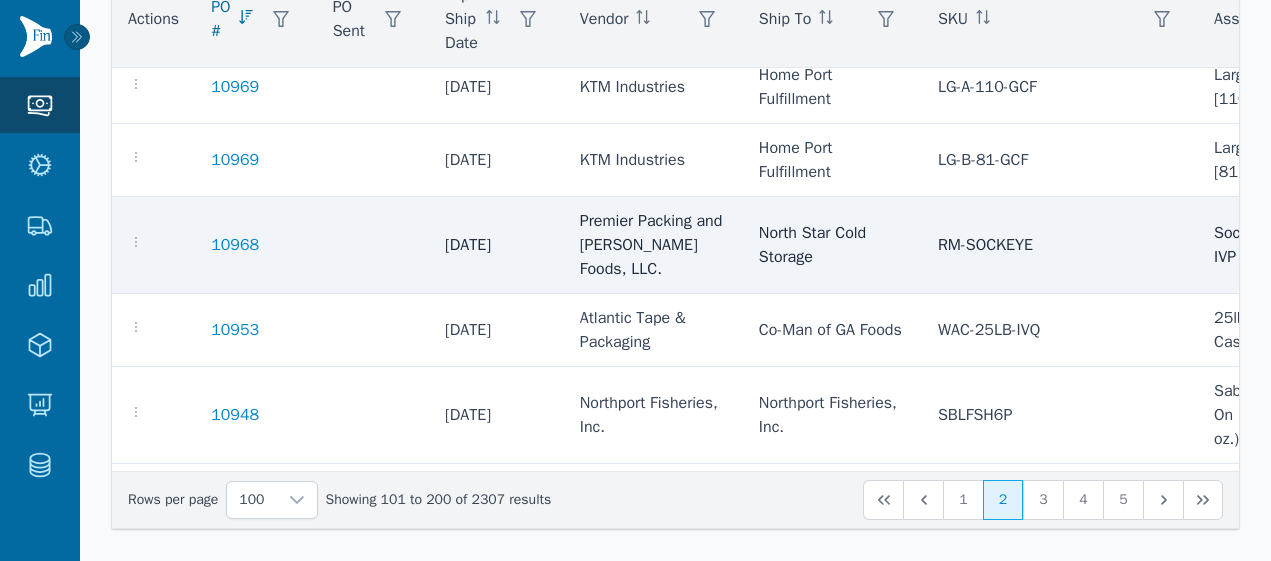 scroll, scrollTop: 1352, scrollLeft: 0, axis: vertical 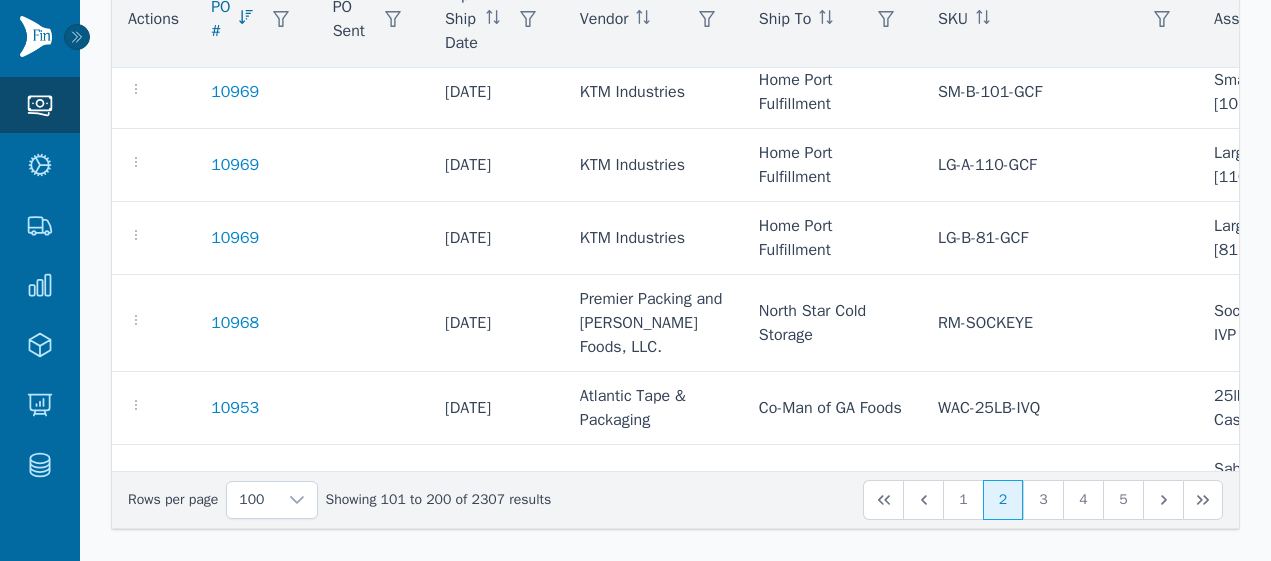 click 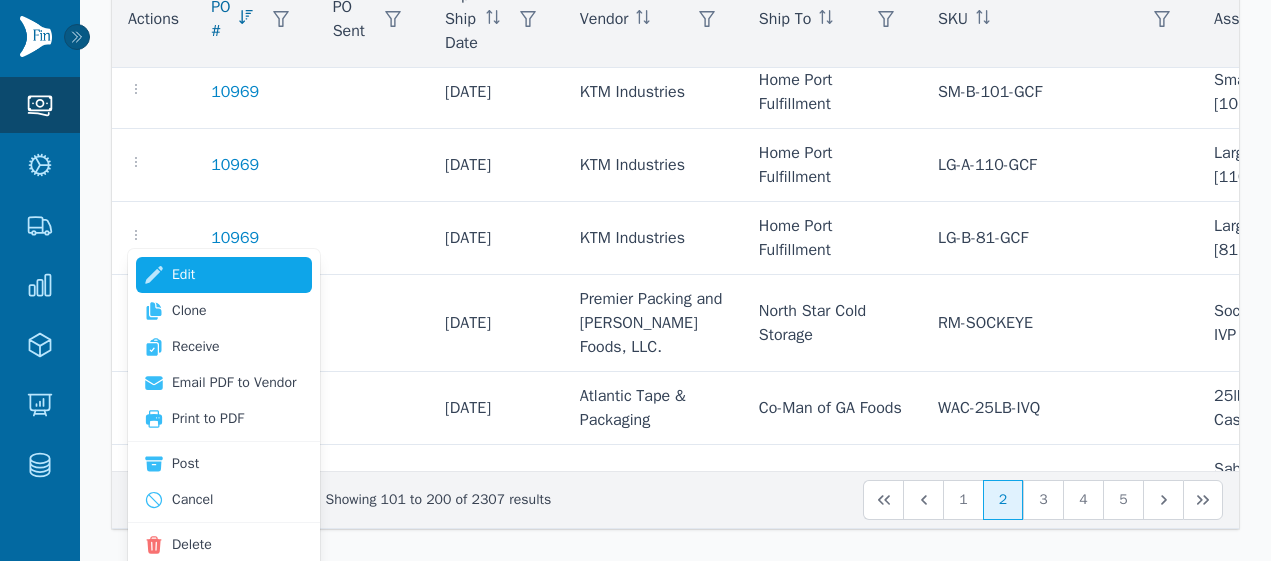 click on "Edit" at bounding box center (224, 275) 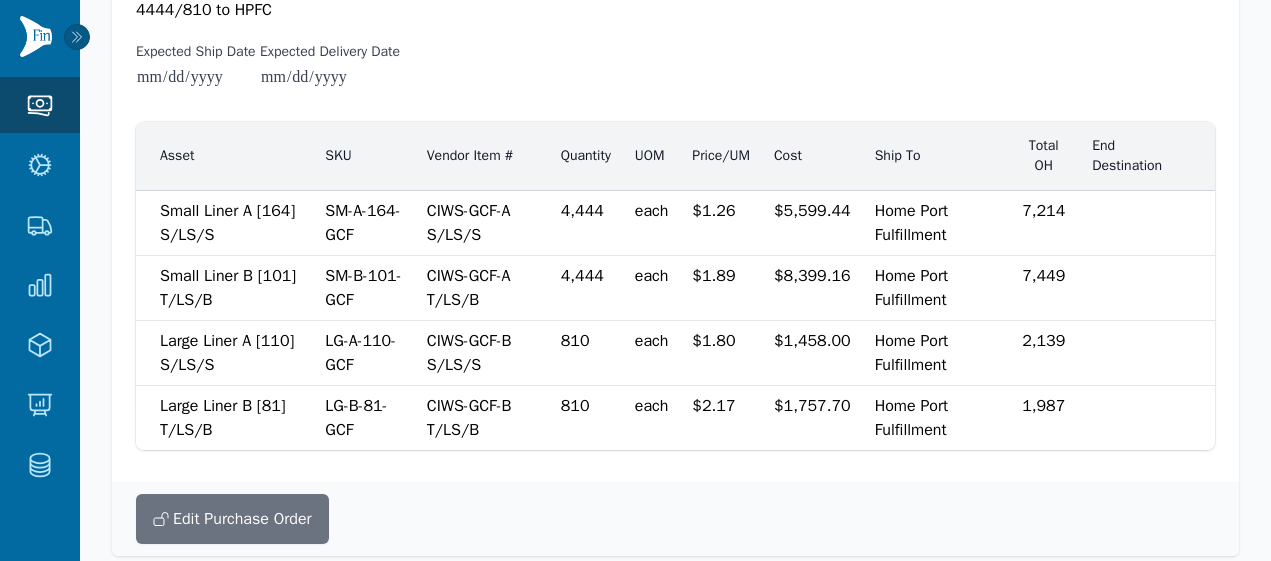 scroll, scrollTop: 407, scrollLeft: 0, axis: vertical 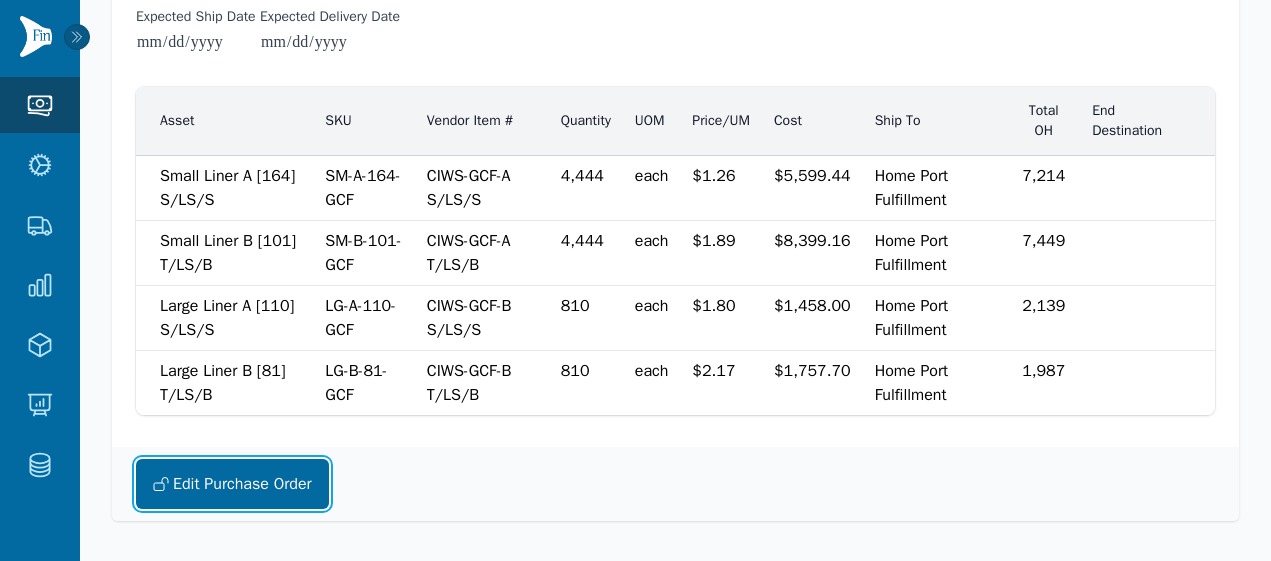 click on "Edit Purchase Order" at bounding box center [232, 484] 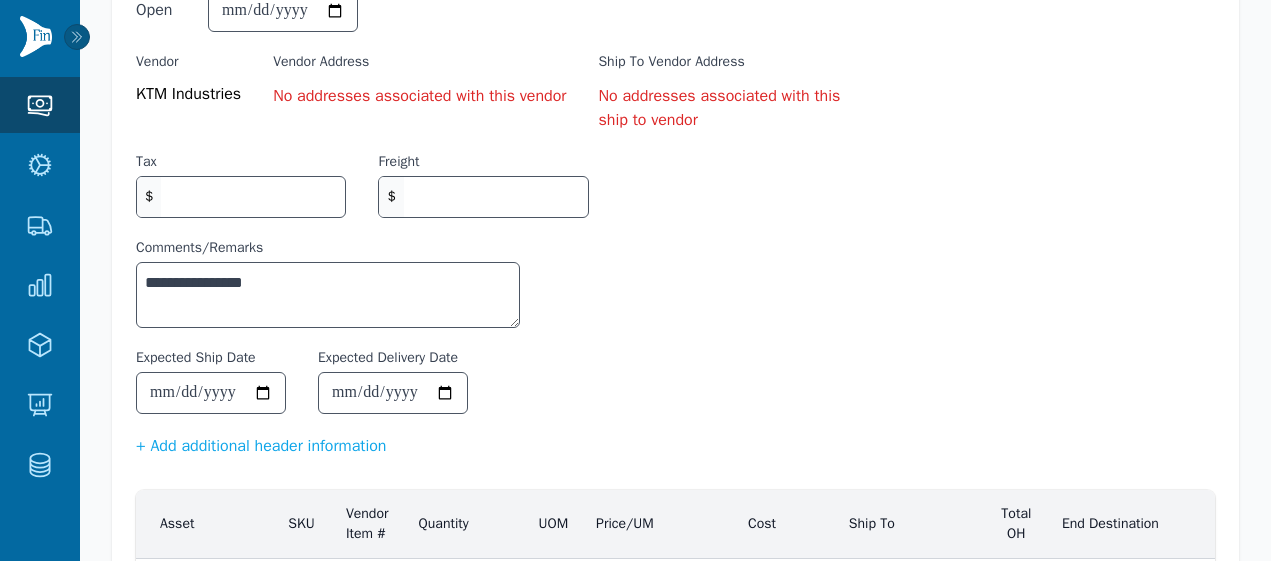 scroll, scrollTop: 107, scrollLeft: 0, axis: vertical 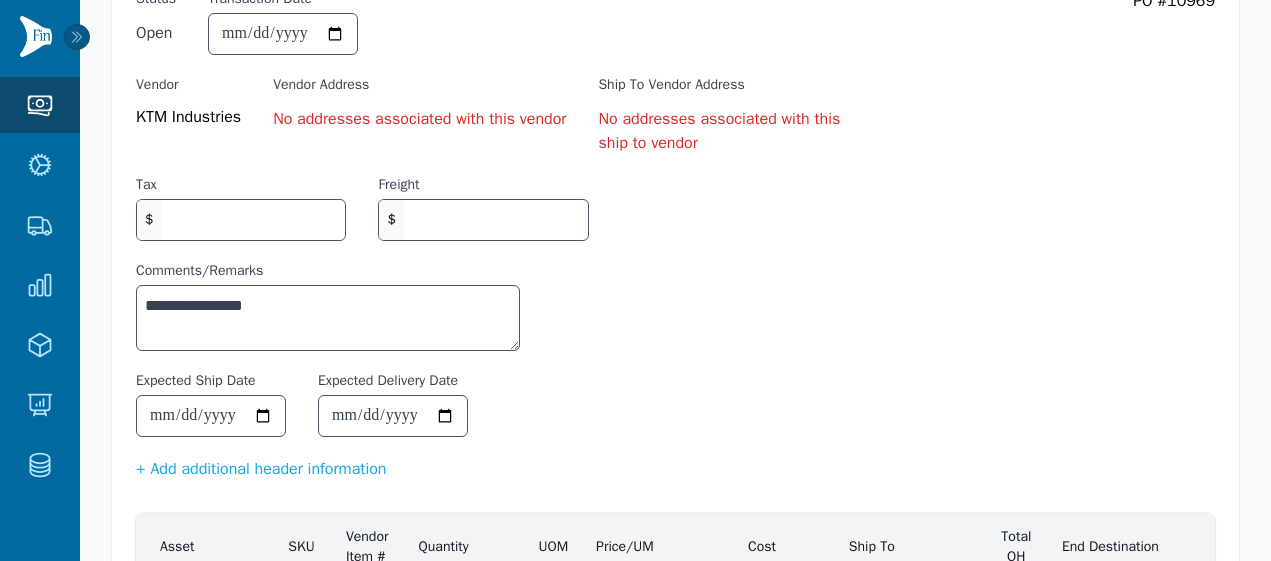 click on "KTM Industries" at bounding box center [188, 117] 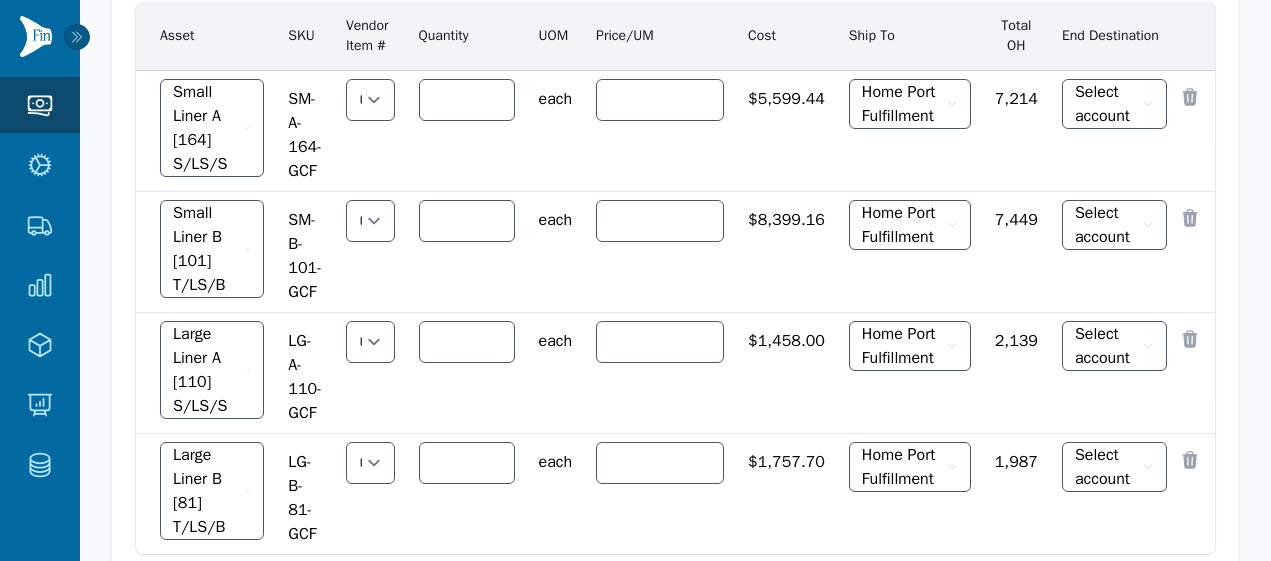 scroll, scrollTop: 633, scrollLeft: 0, axis: vertical 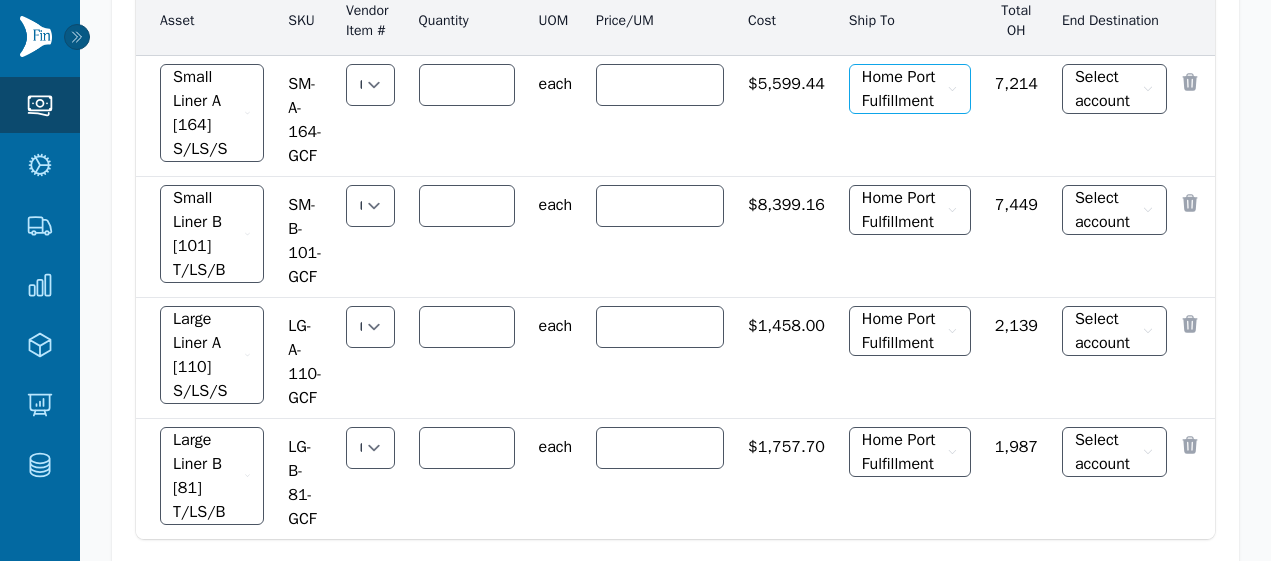 click 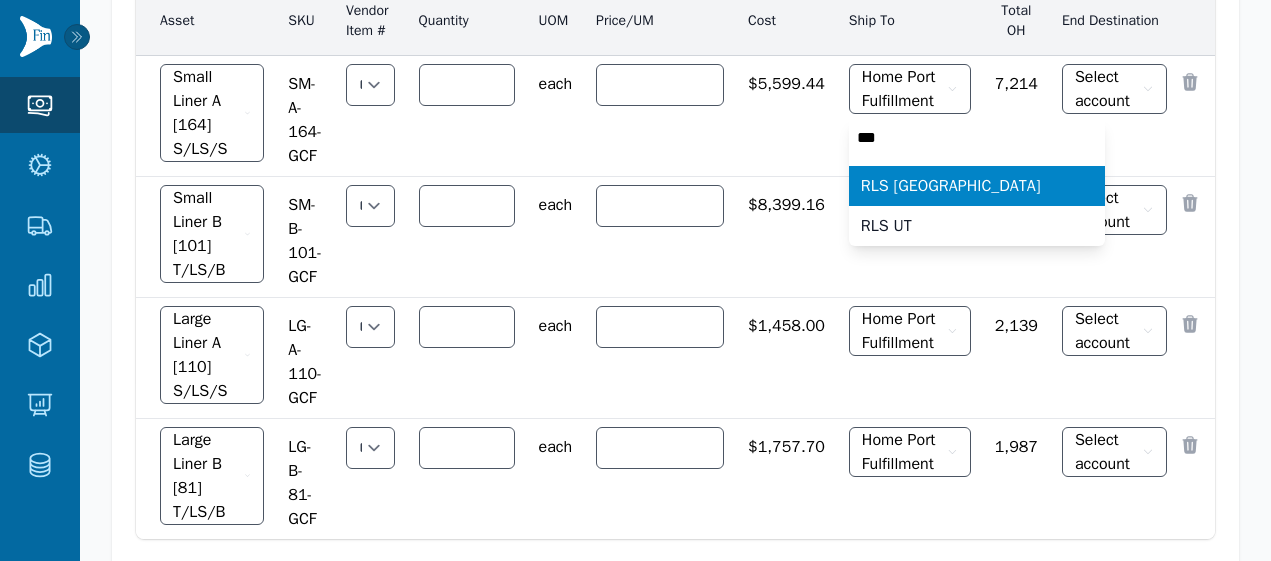 type on "***" 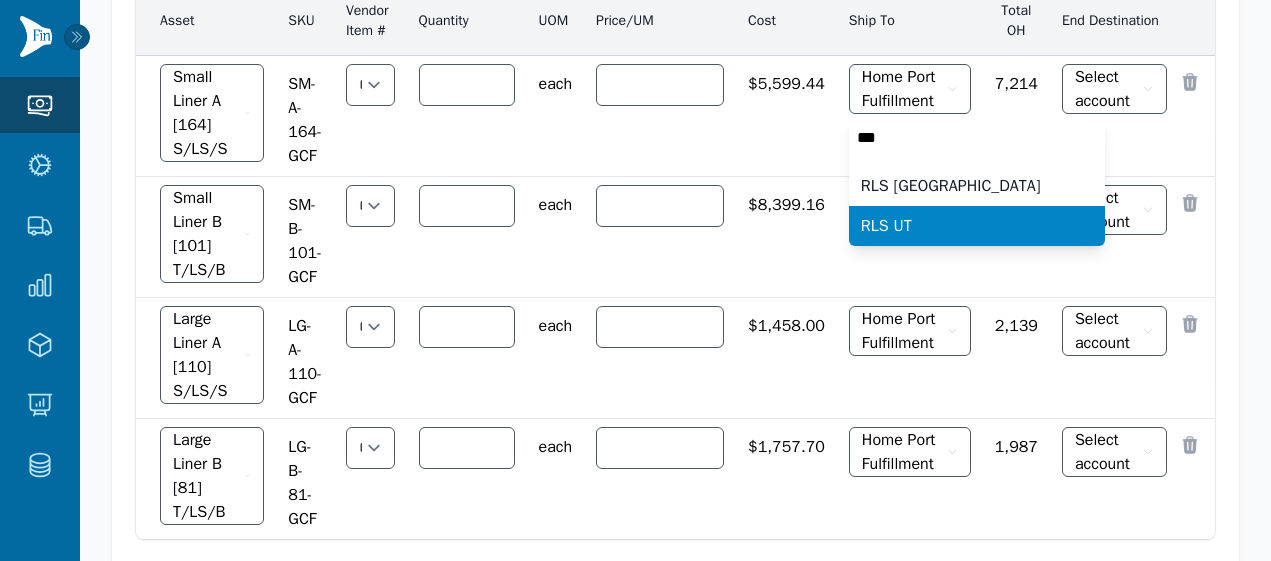 click on "RLS UT" at bounding box center (886, 226) 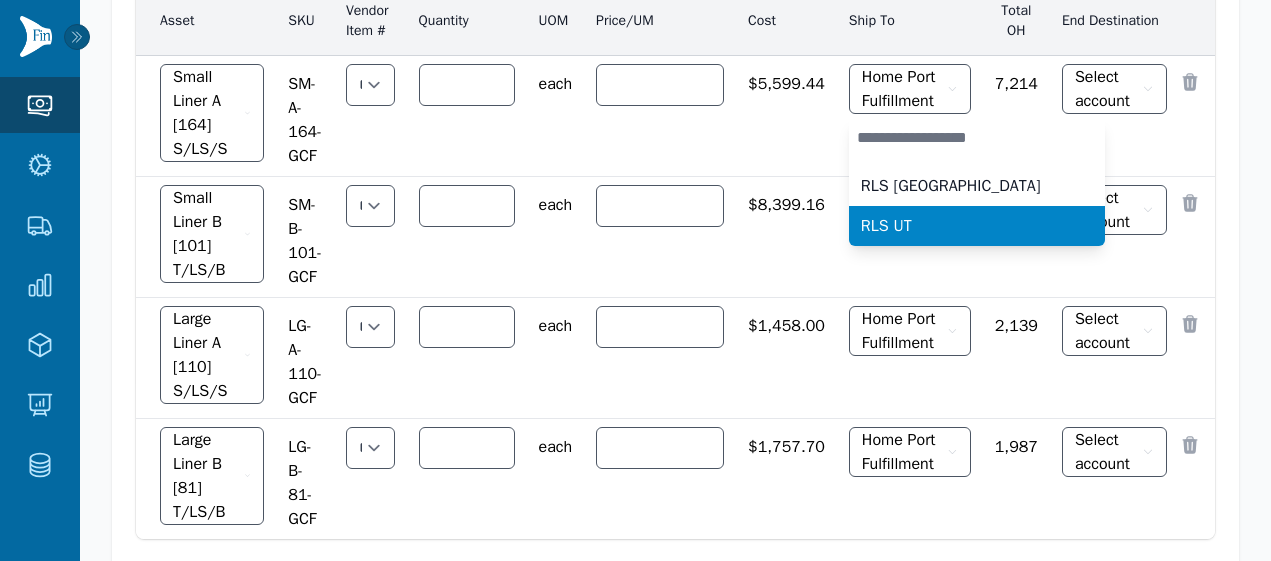 scroll, scrollTop: 0, scrollLeft: 0, axis: both 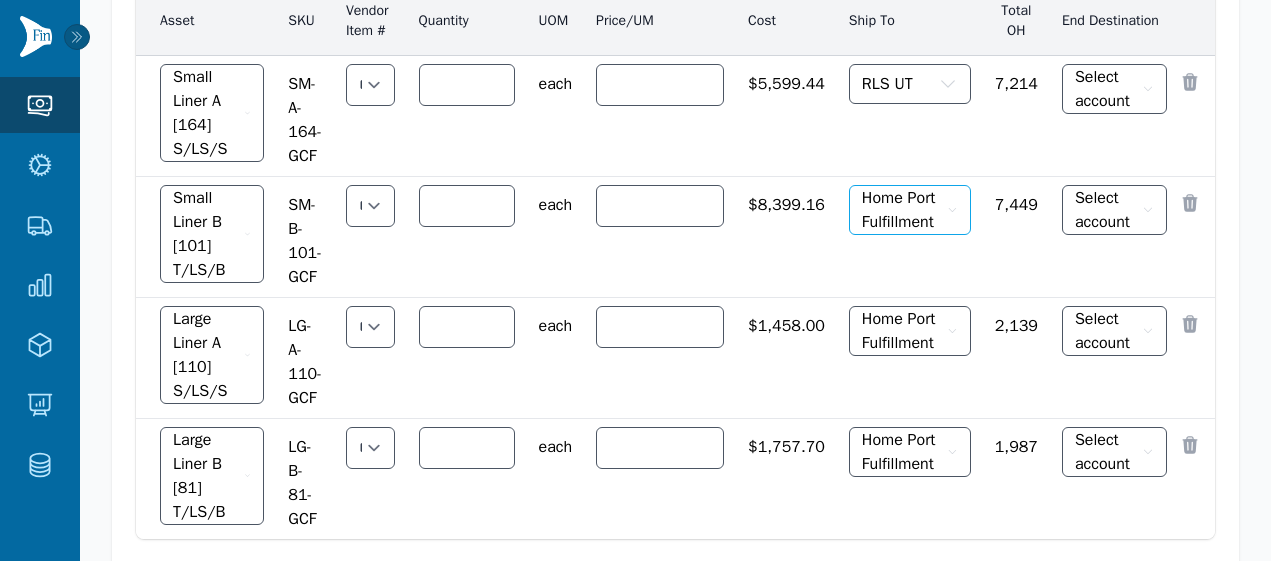 click on "Home Port Fulfillment" at bounding box center (902, 210) 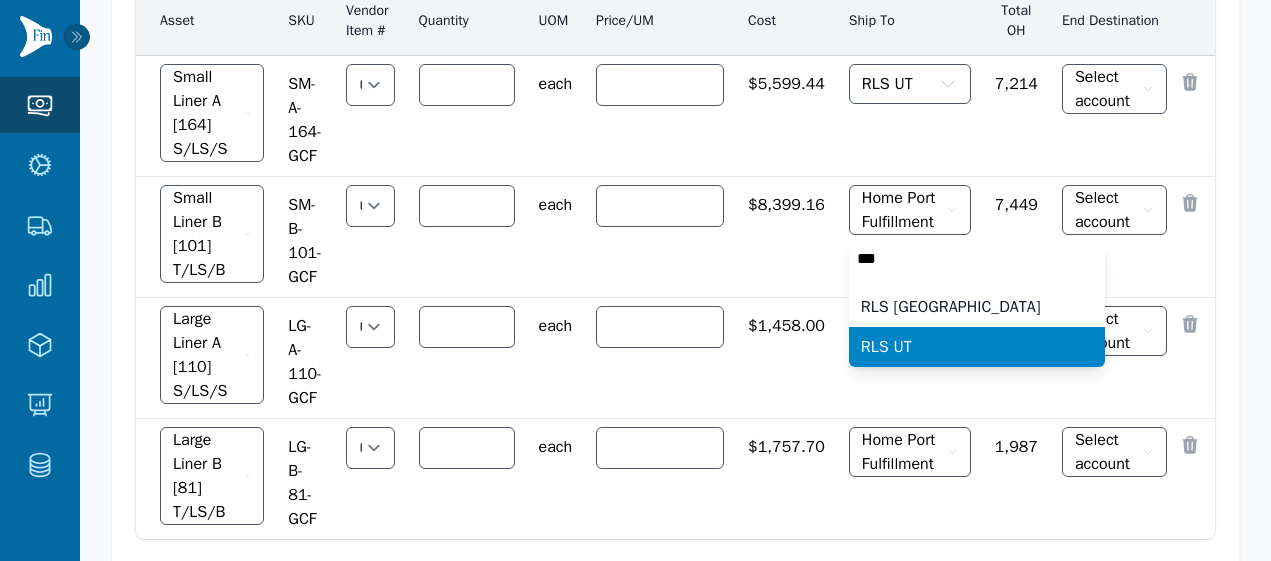 type on "***" 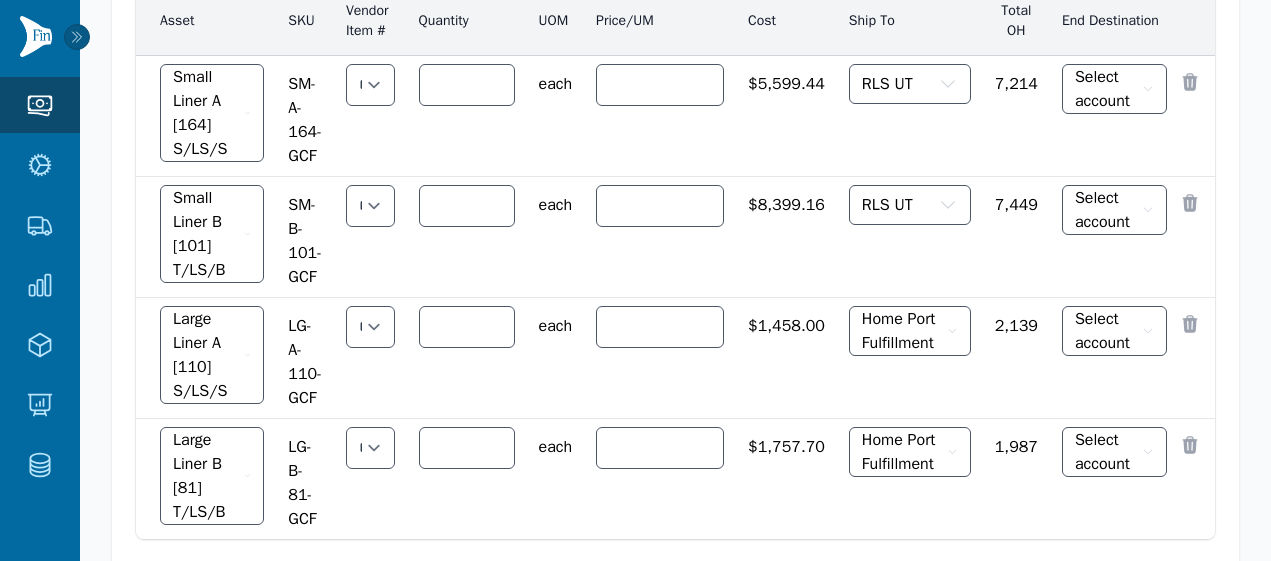 scroll, scrollTop: 0, scrollLeft: 0, axis: both 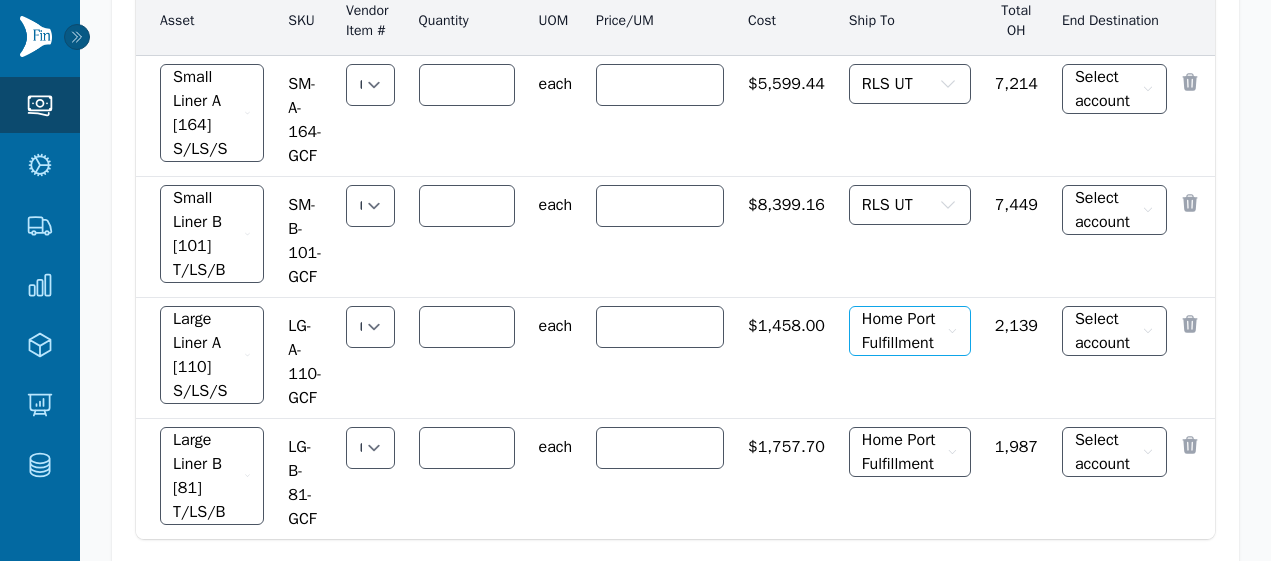 click 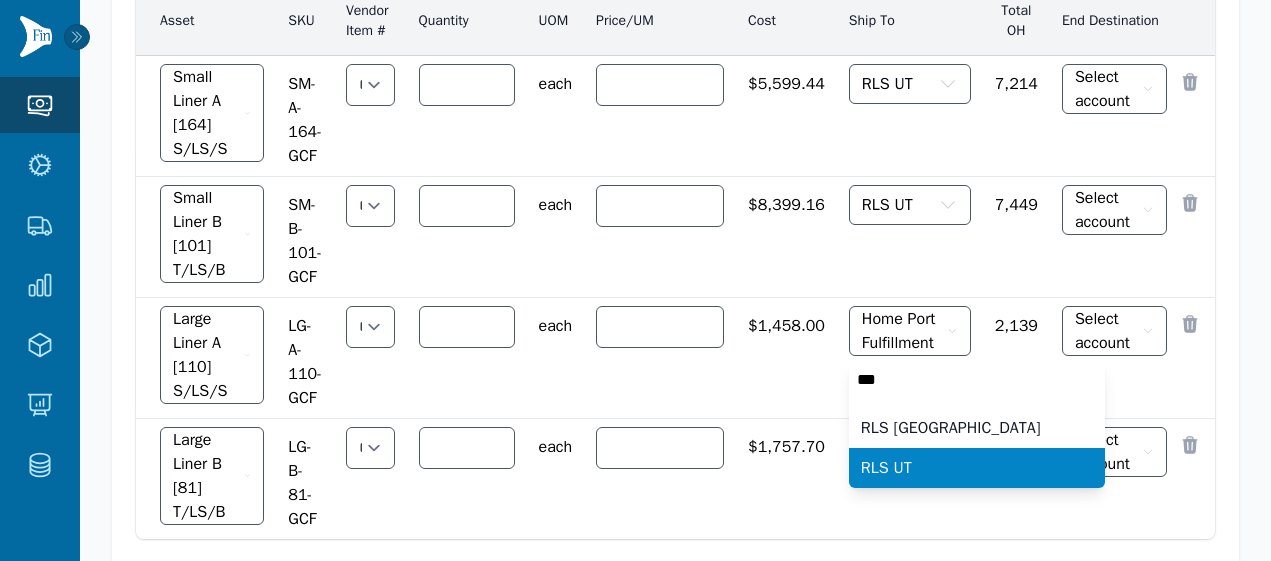 type on "***" 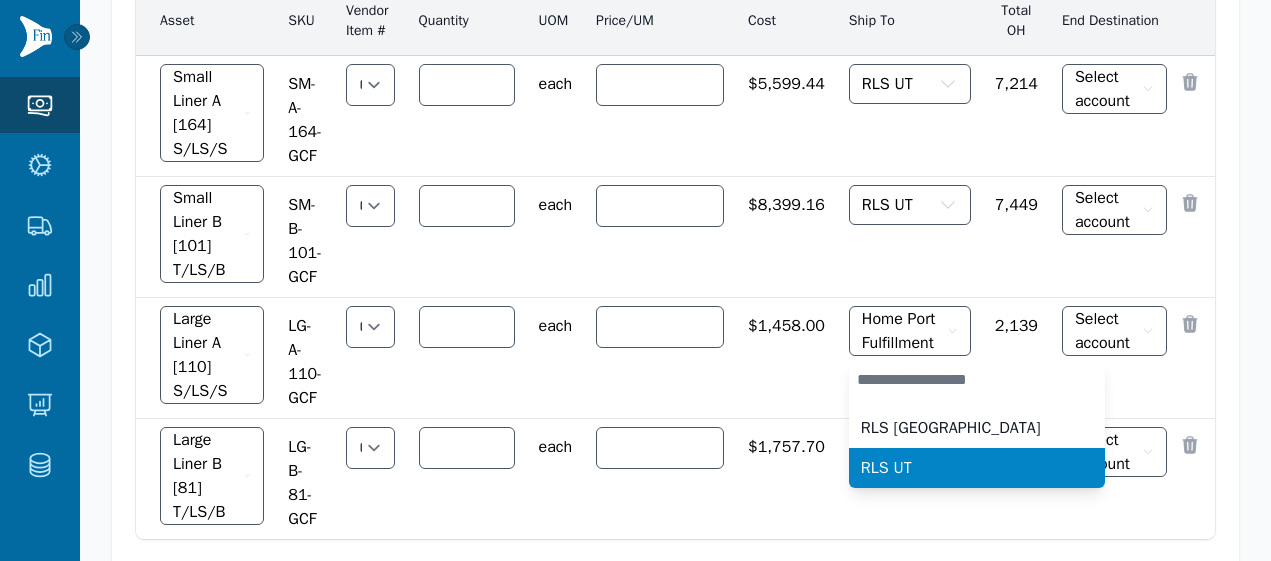 scroll, scrollTop: 0, scrollLeft: 0, axis: both 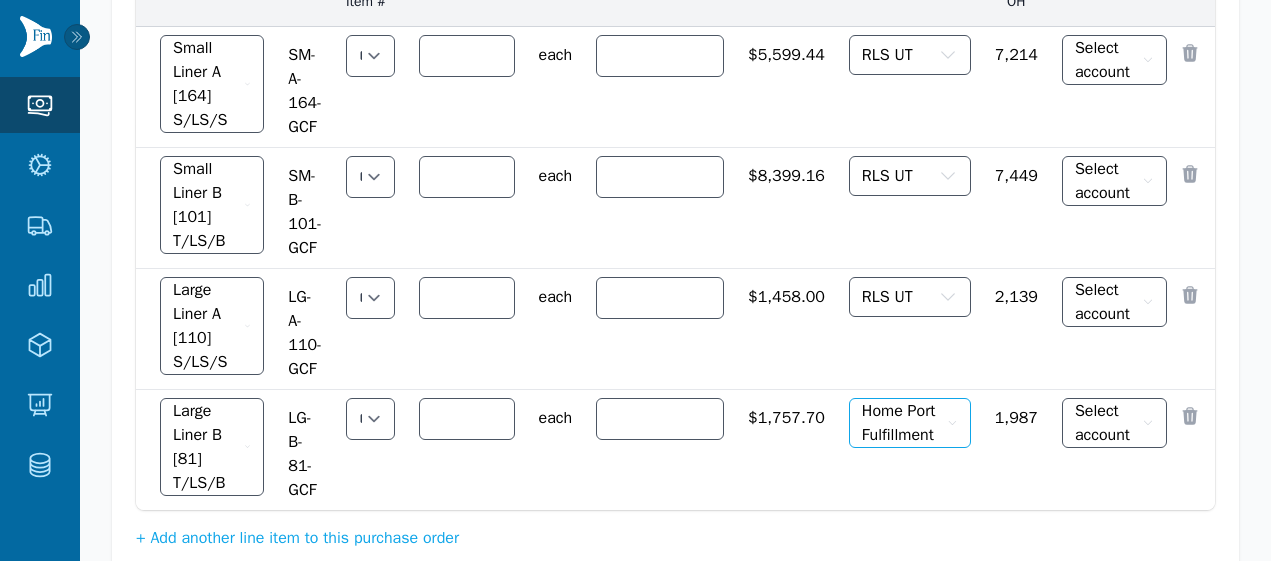 click 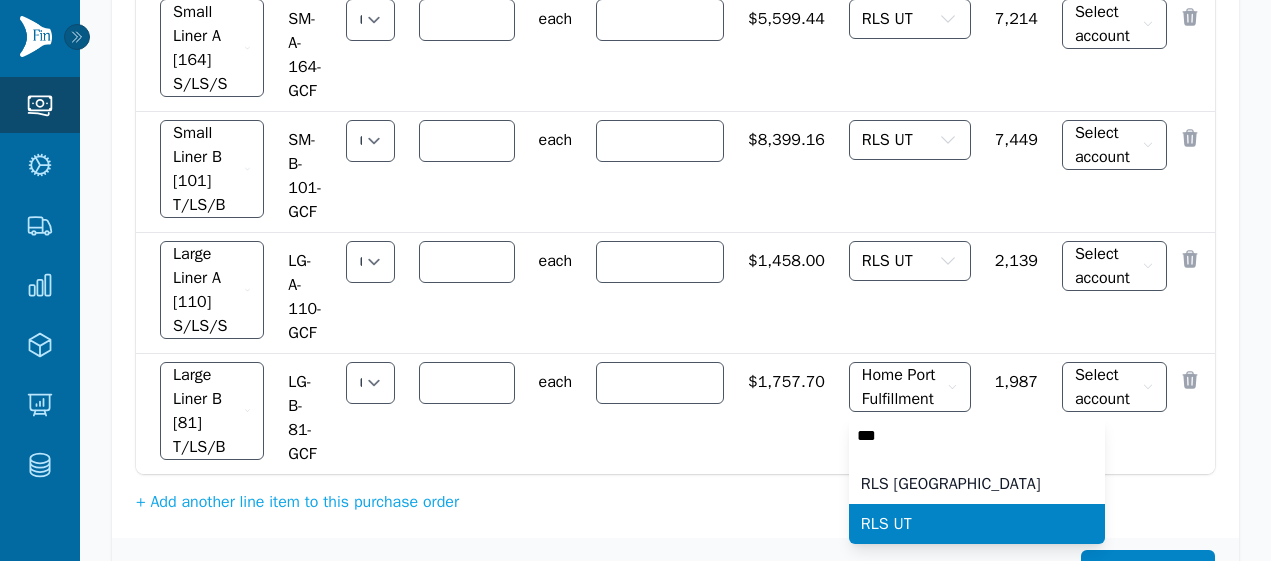 type on "***" 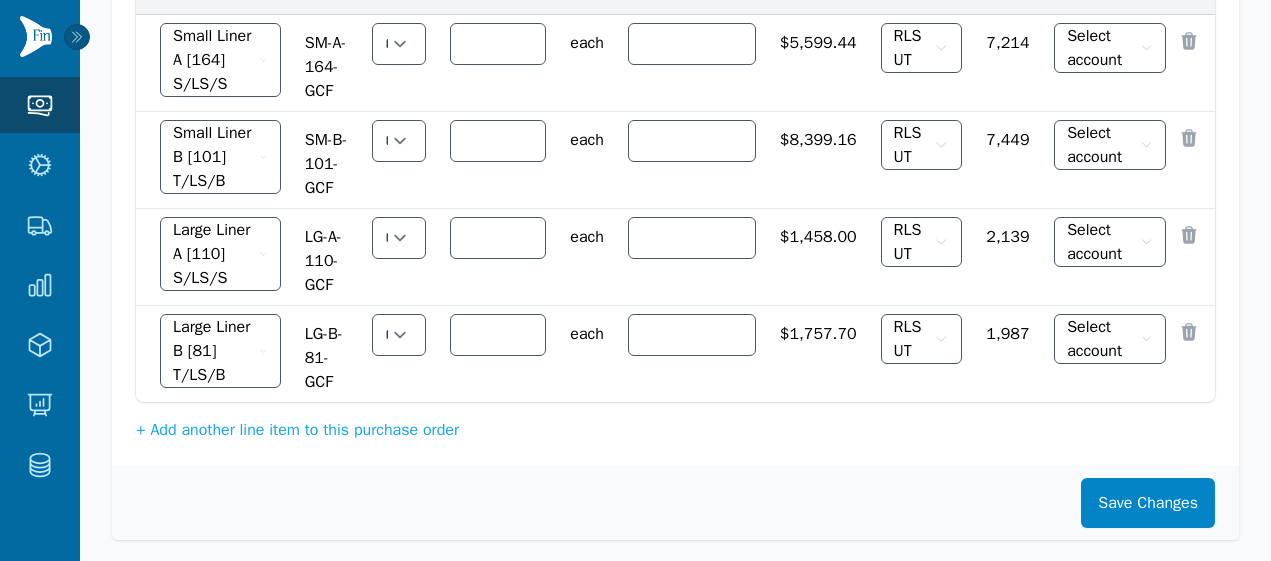 scroll, scrollTop: 783, scrollLeft: 0, axis: vertical 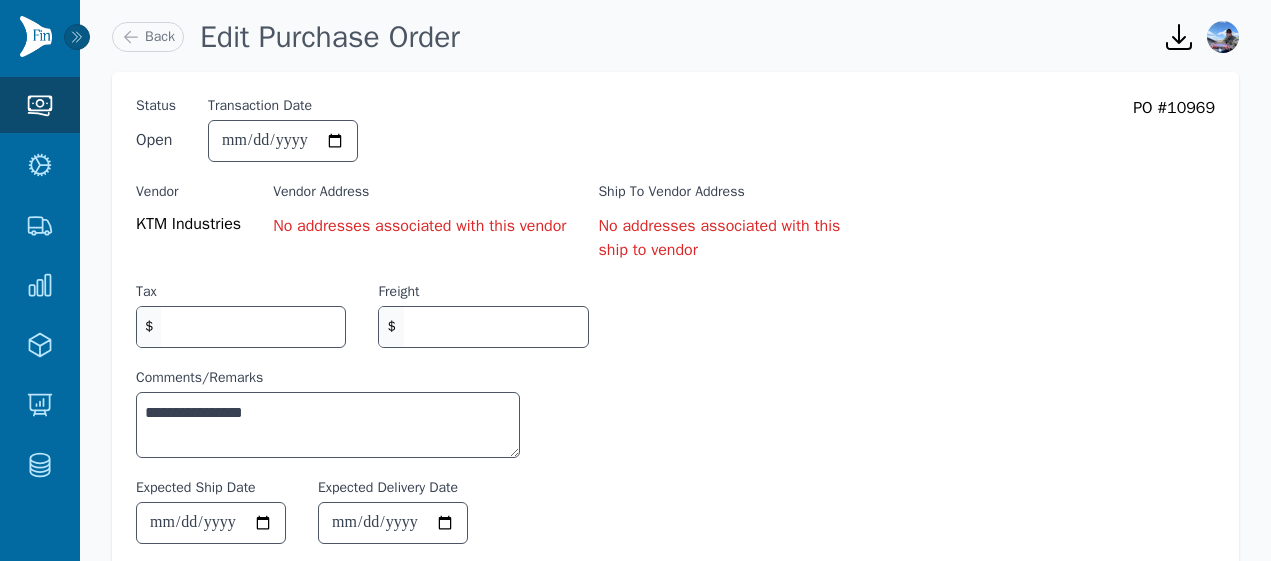 click on "No addresses associated with this vendor" at bounding box center (419, 226) 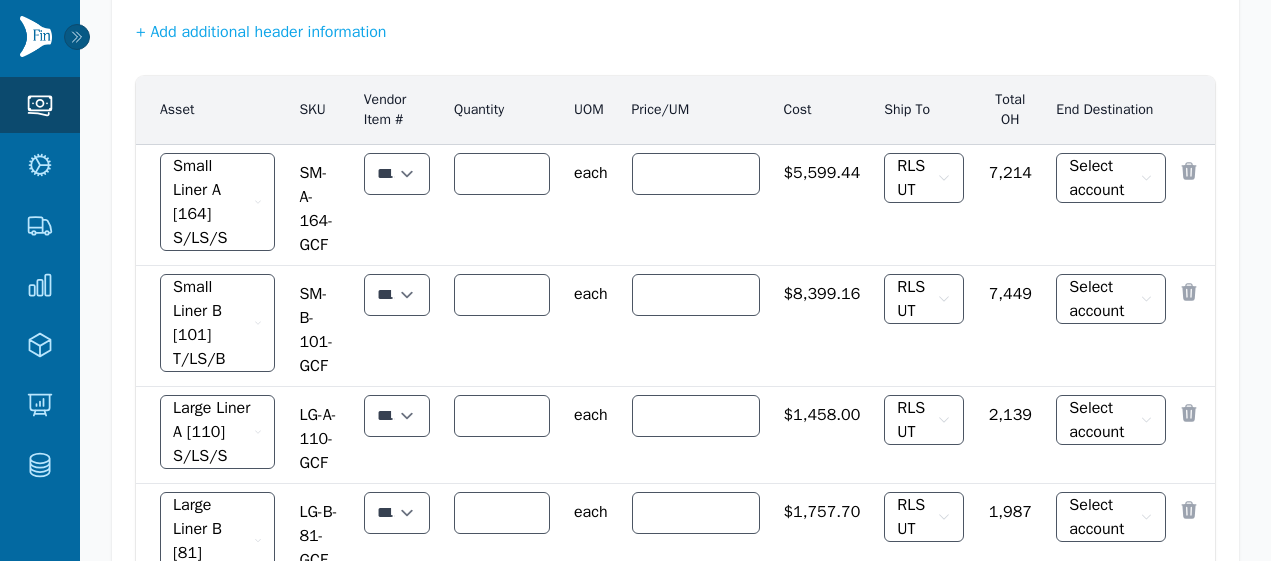 scroll, scrollTop: 783, scrollLeft: 0, axis: vertical 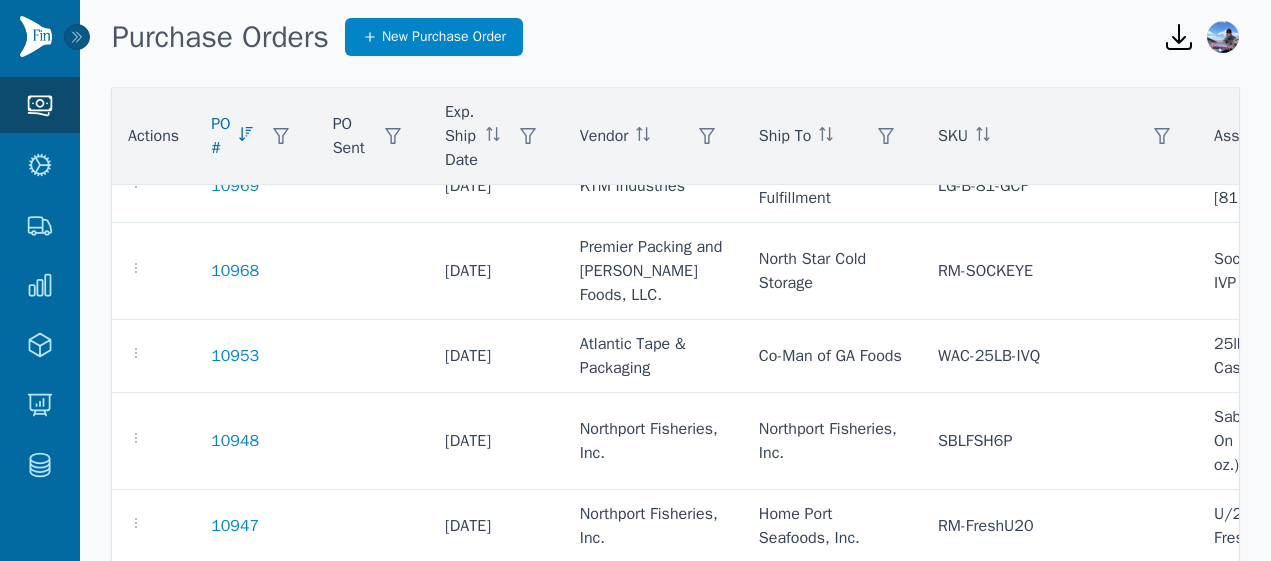 click 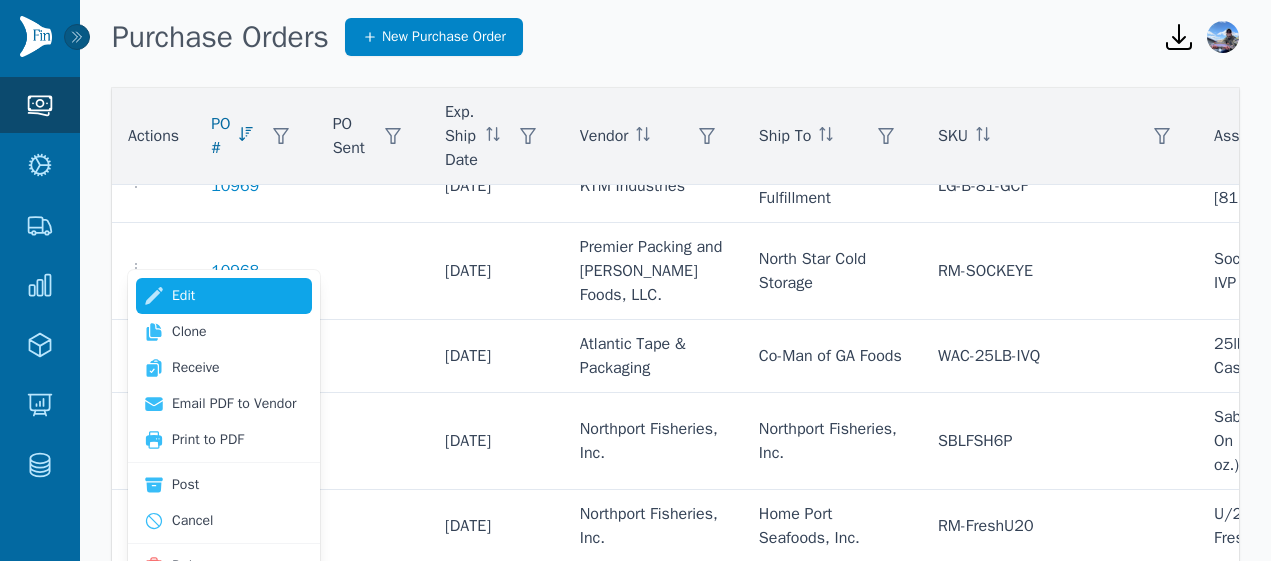 click on "Edit" at bounding box center [224, 296] 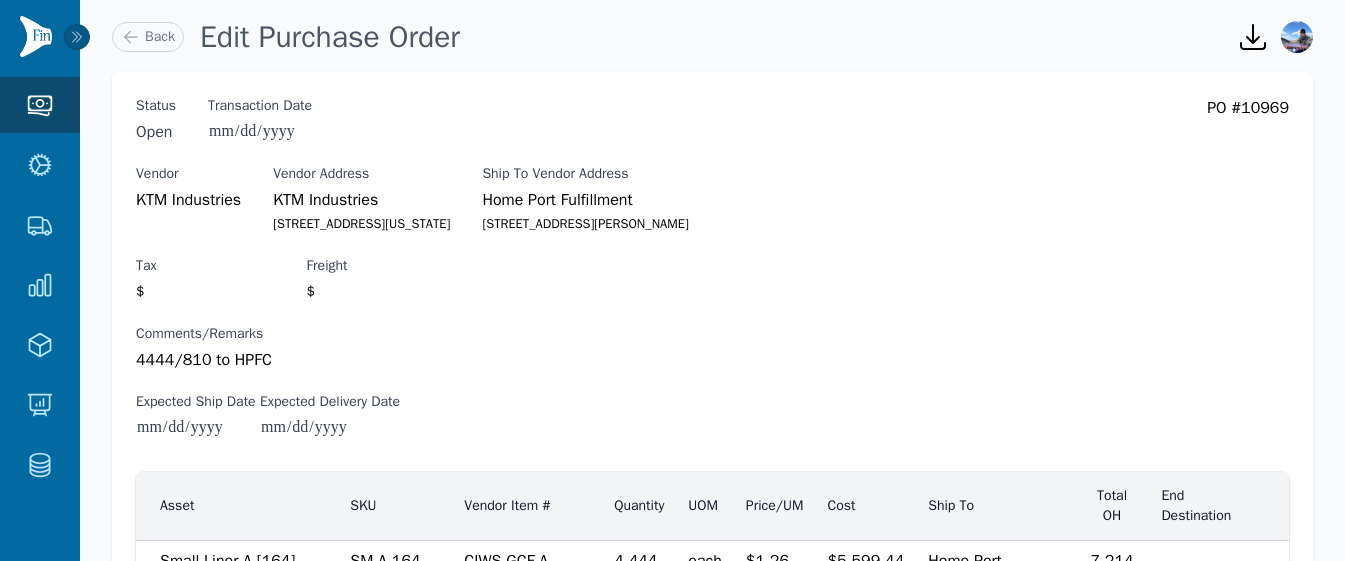 scroll, scrollTop: 409, scrollLeft: 0, axis: vertical 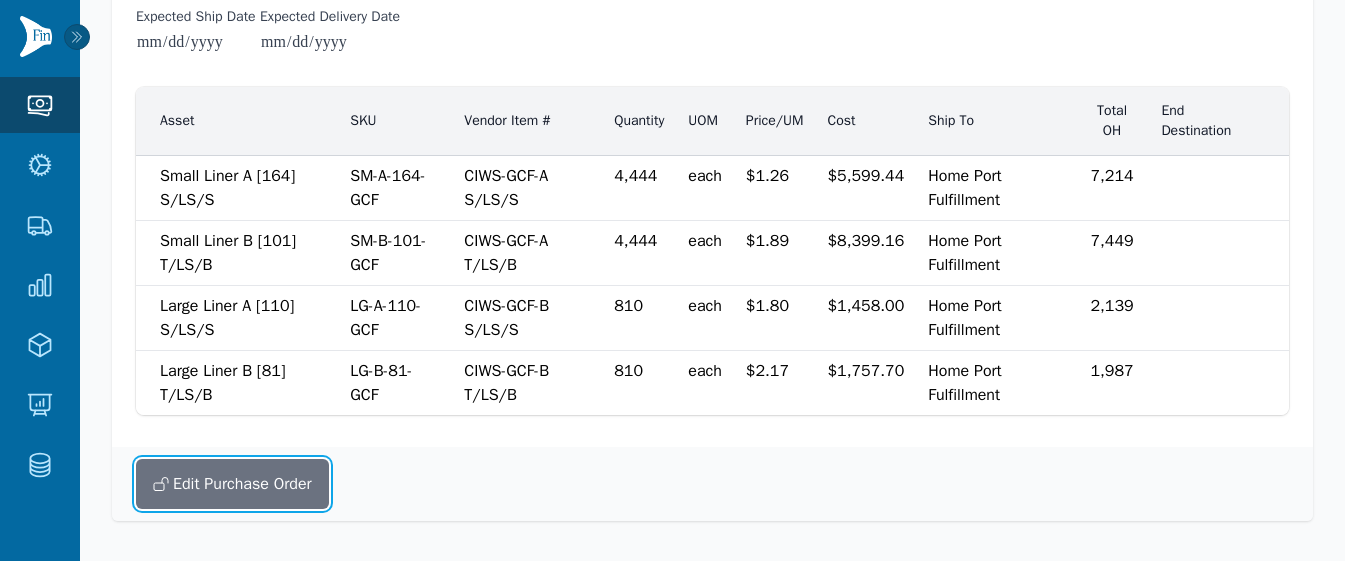 click on "Edit Purchase Order" at bounding box center (232, 484) 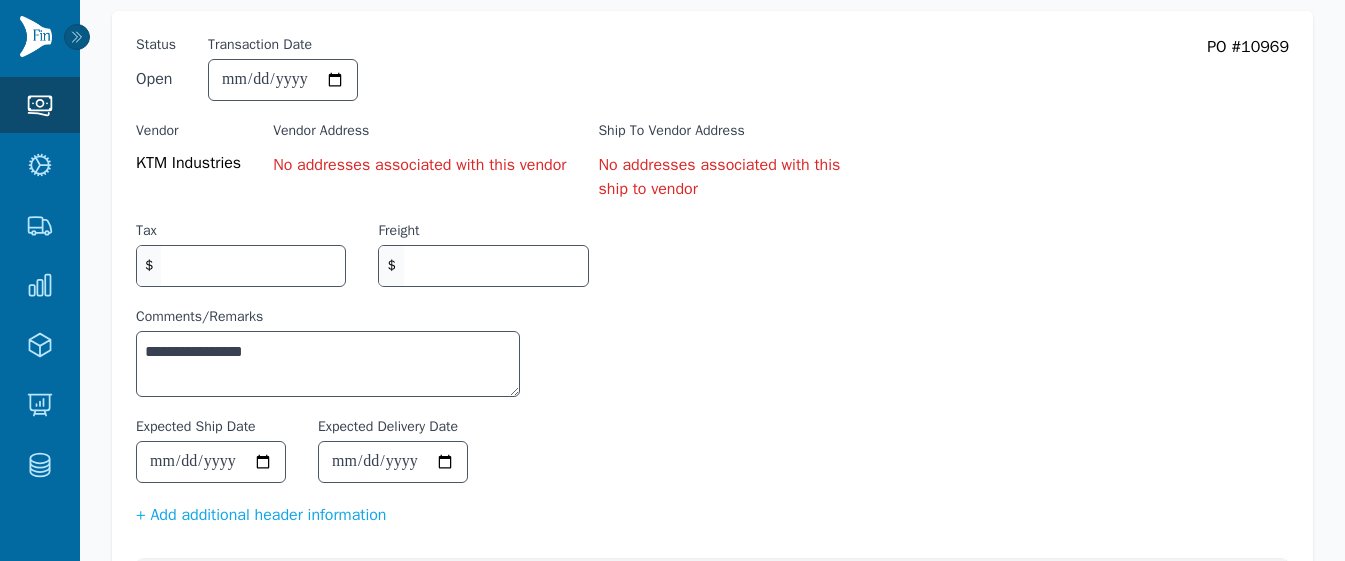 scroll, scrollTop: 56, scrollLeft: 0, axis: vertical 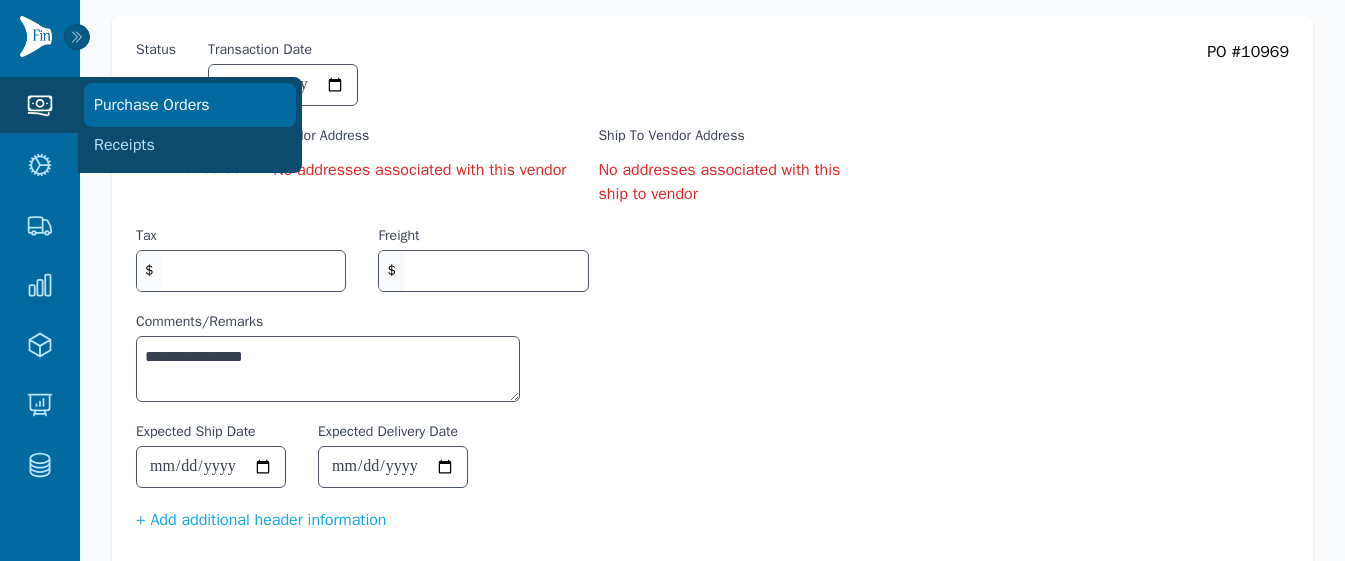 click on "Purchase Orders" 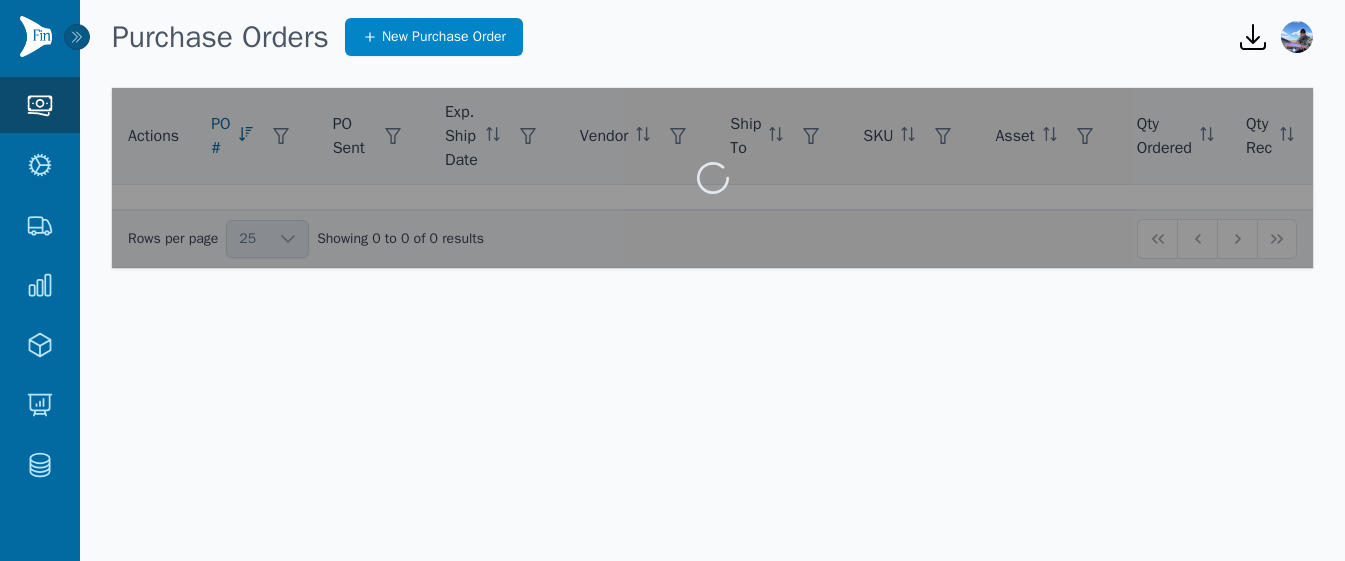 scroll, scrollTop: 0, scrollLeft: 0, axis: both 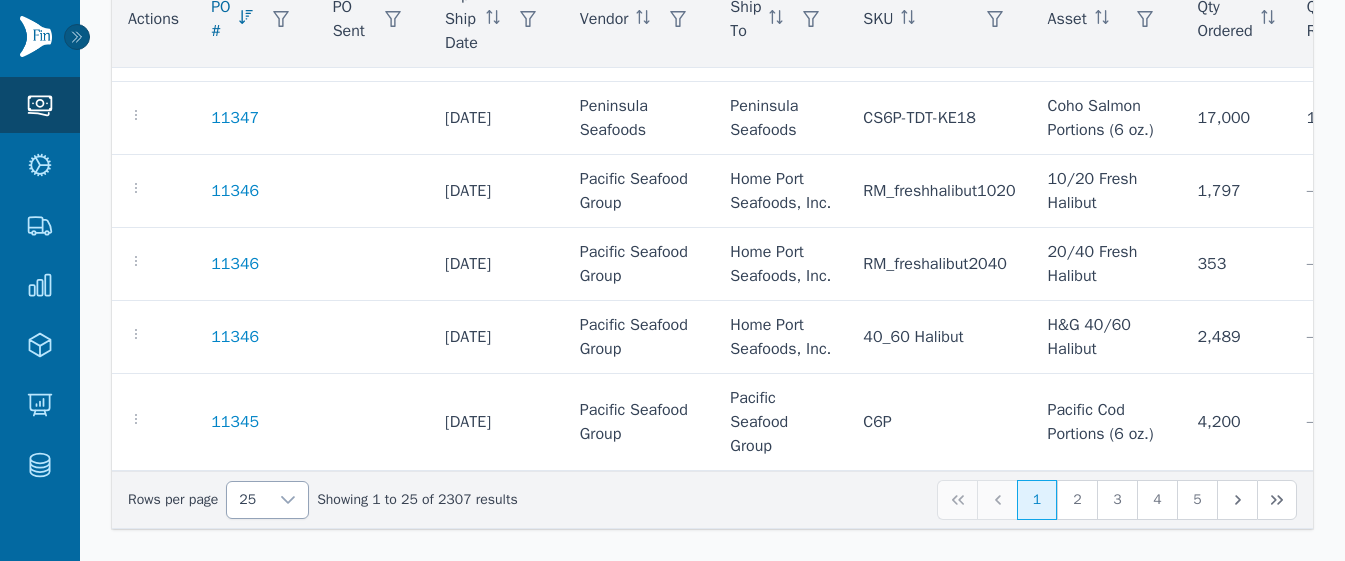 click 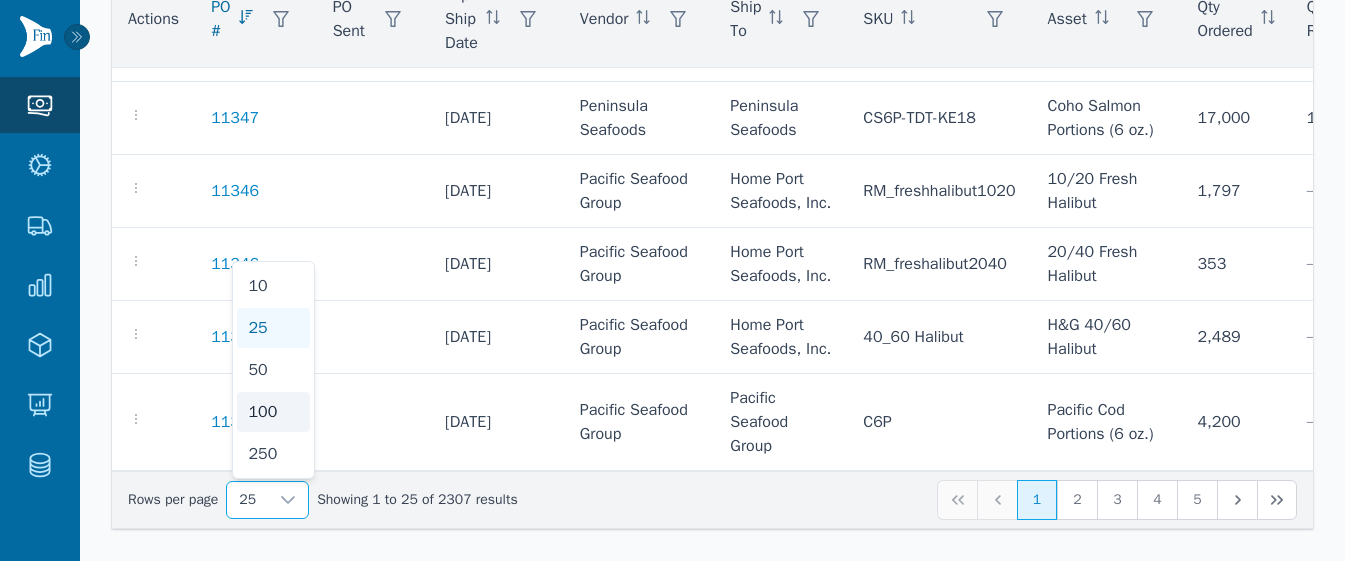 click on "100" 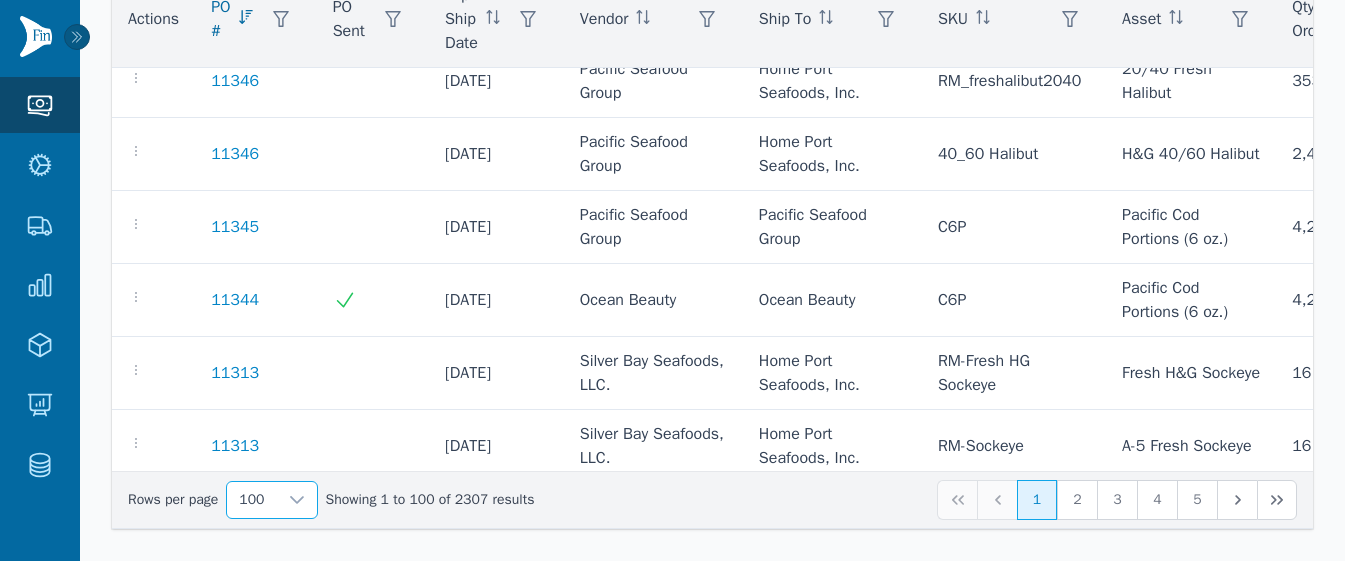 scroll, scrollTop: 1461, scrollLeft: 0, axis: vertical 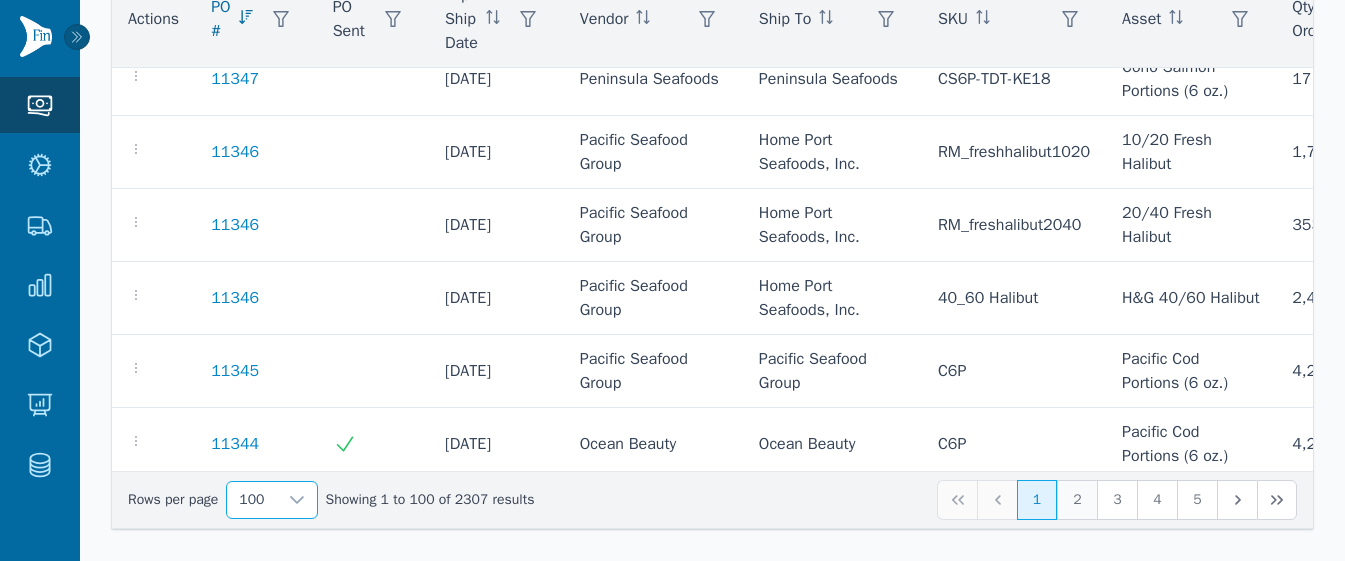 click on "2" 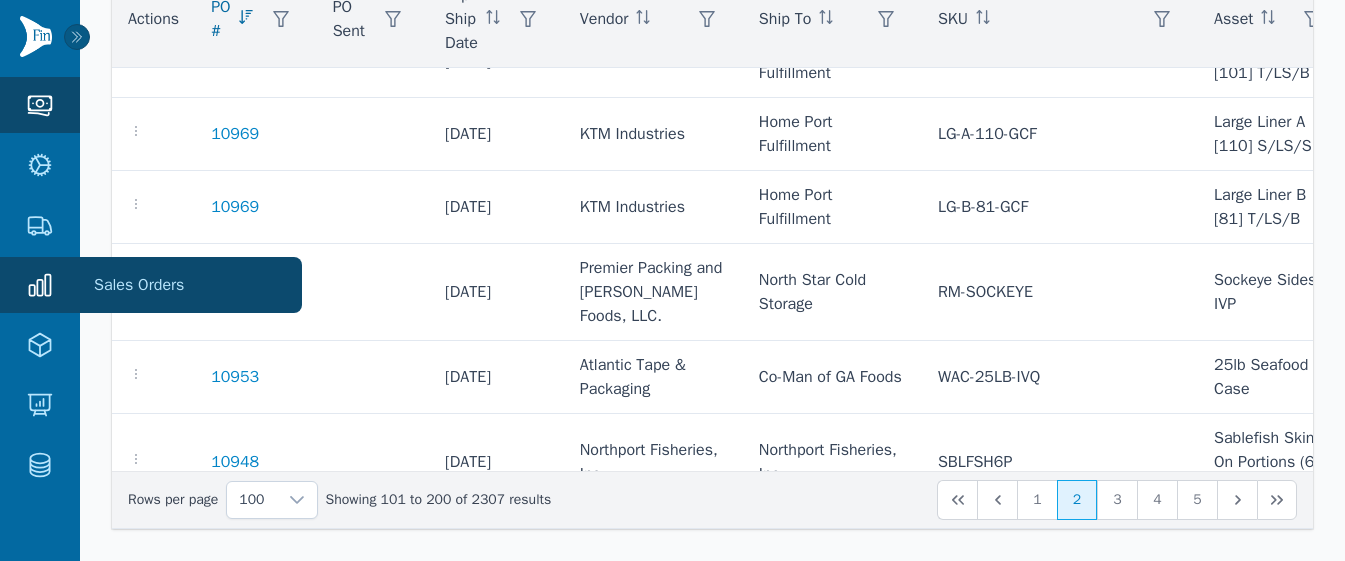 scroll, scrollTop: 1392, scrollLeft: 0, axis: vertical 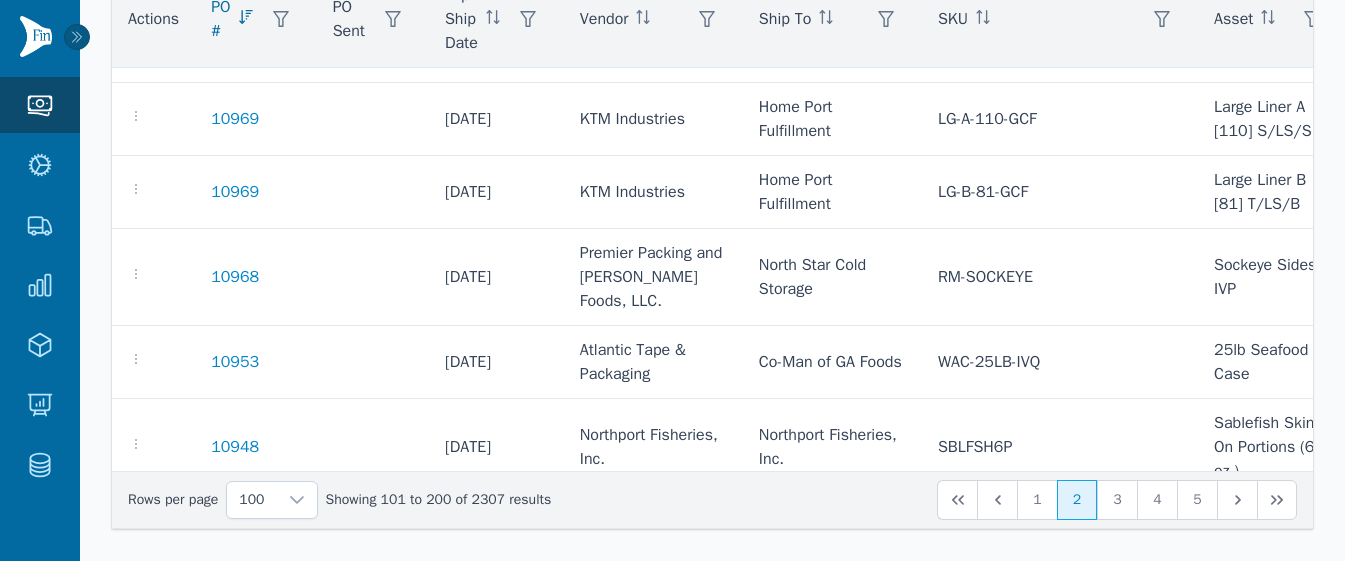 click 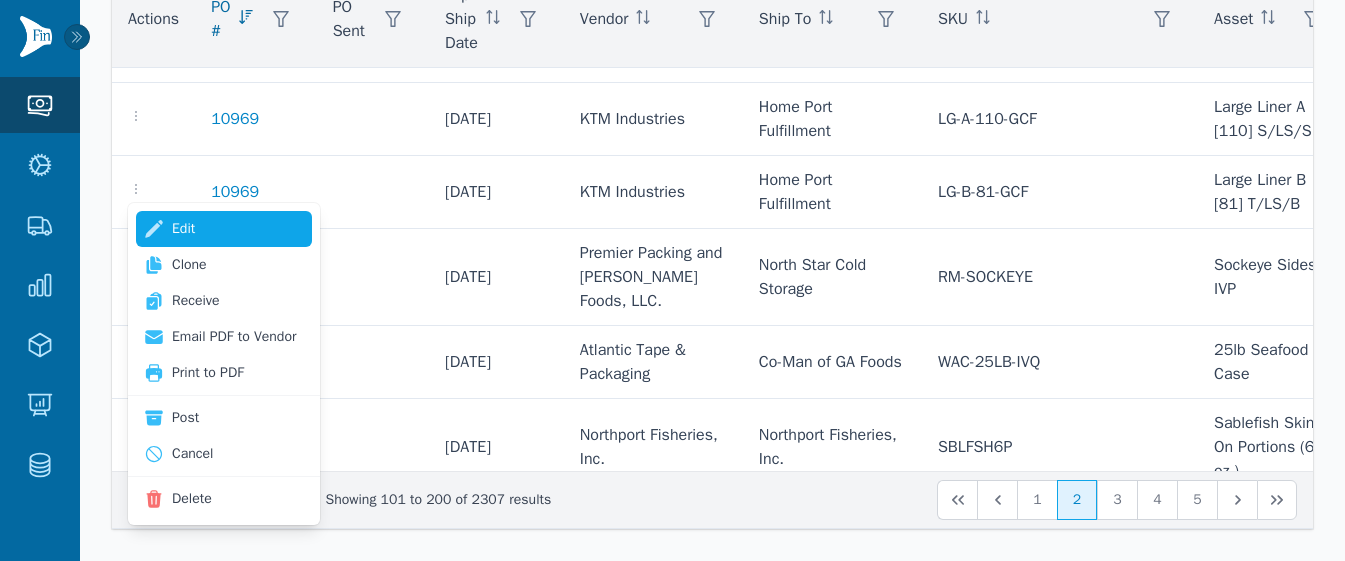 click on "Edit" at bounding box center (224, 229) 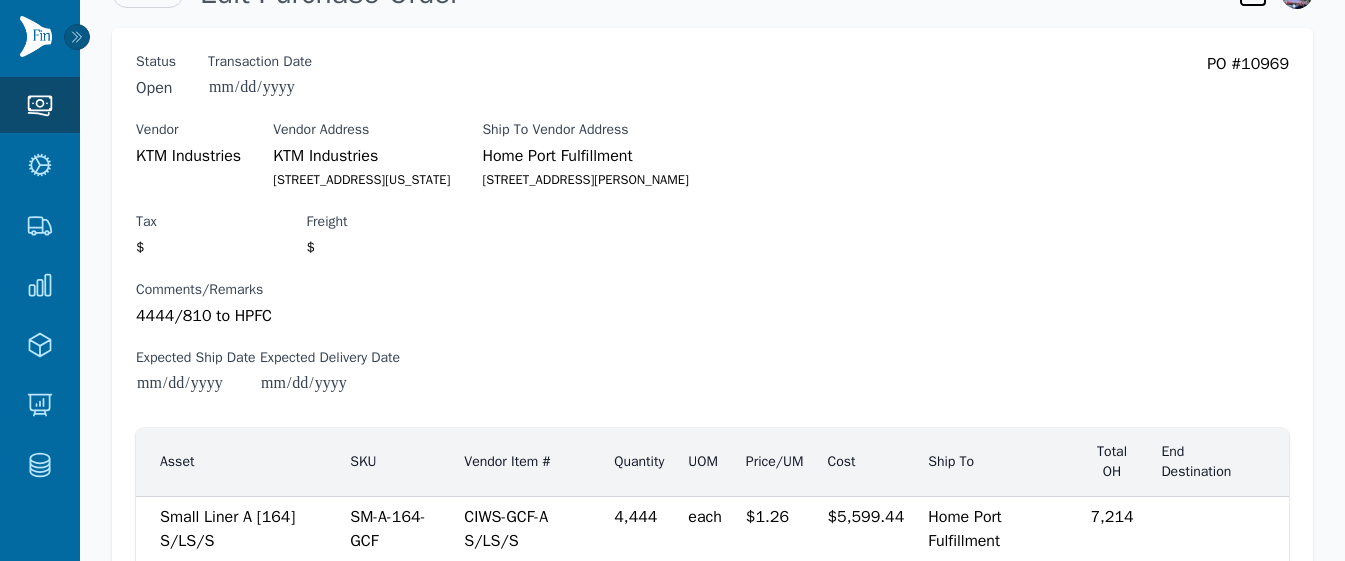 scroll, scrollTop: 0, scrollLeft: 0, axis: both 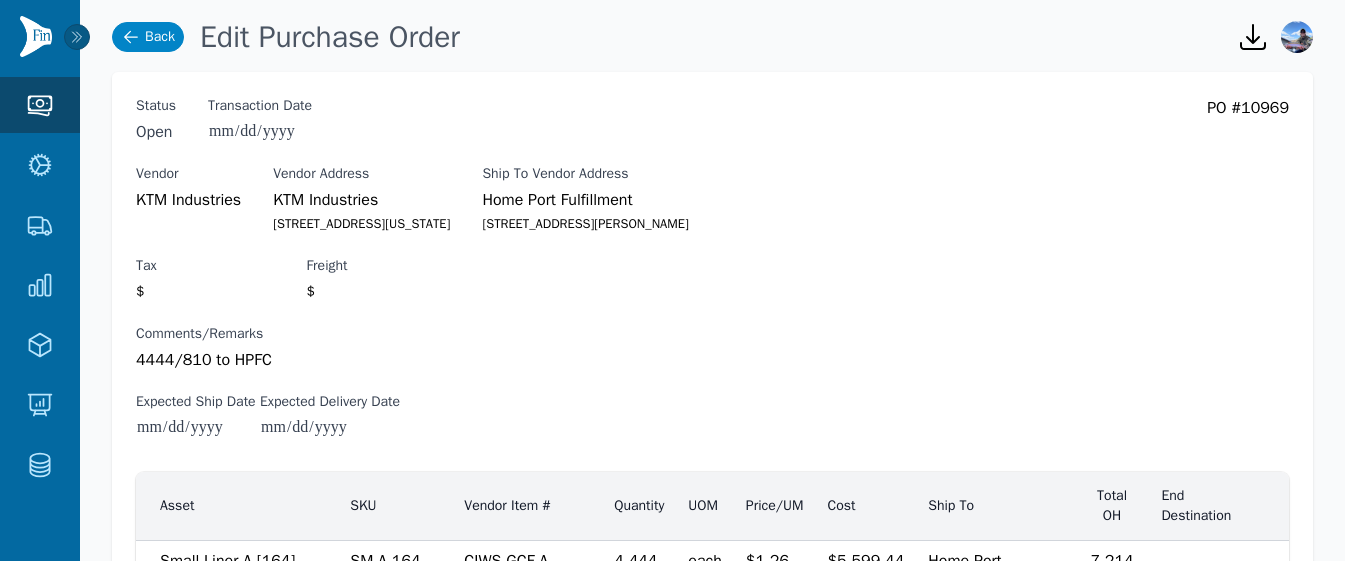 click on "Back" 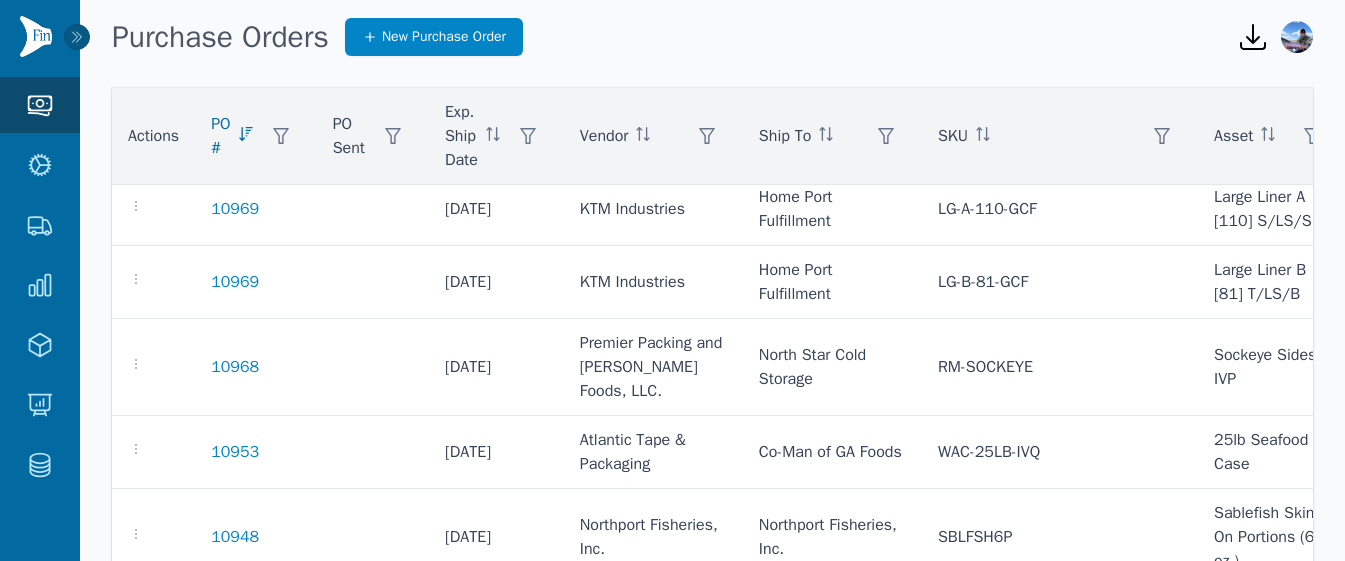 scroll, scrollTop: 1452, scrollLeft: 0, axis: vertical 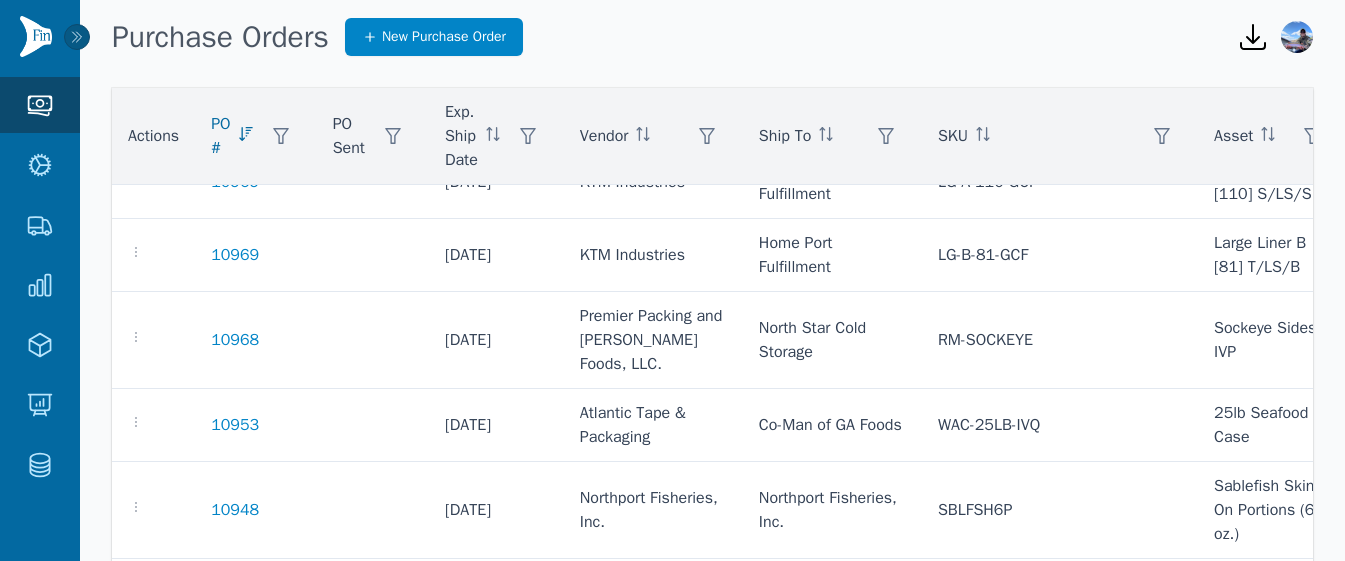 click 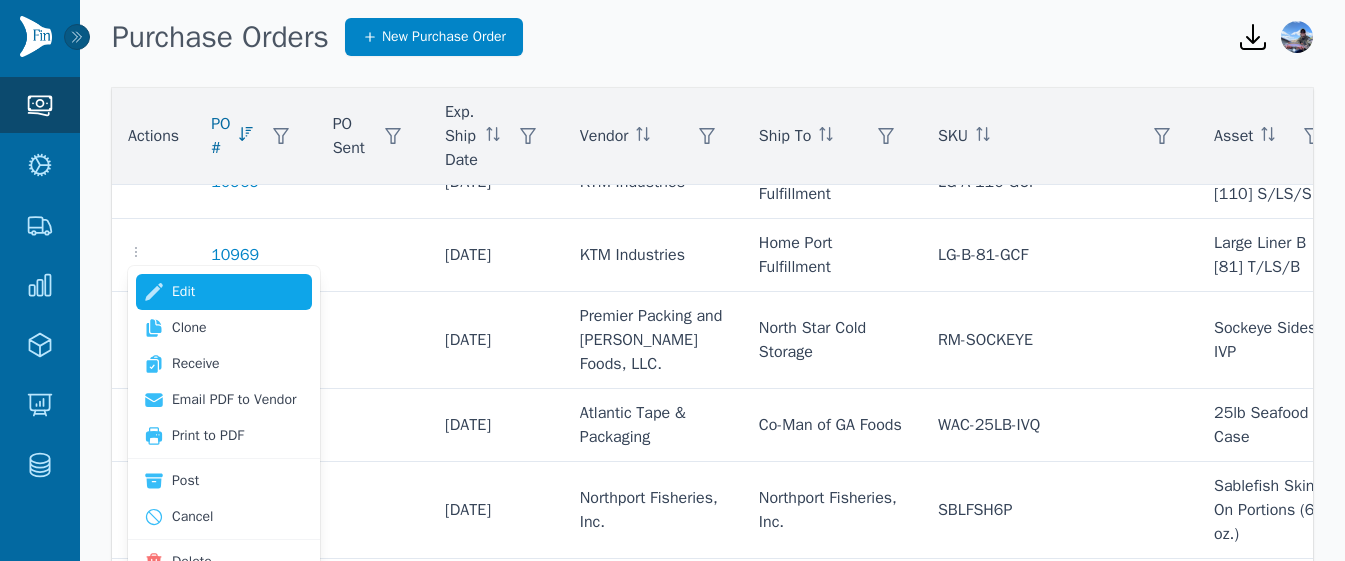 click on "Edit" at bounding box center (224, 292) 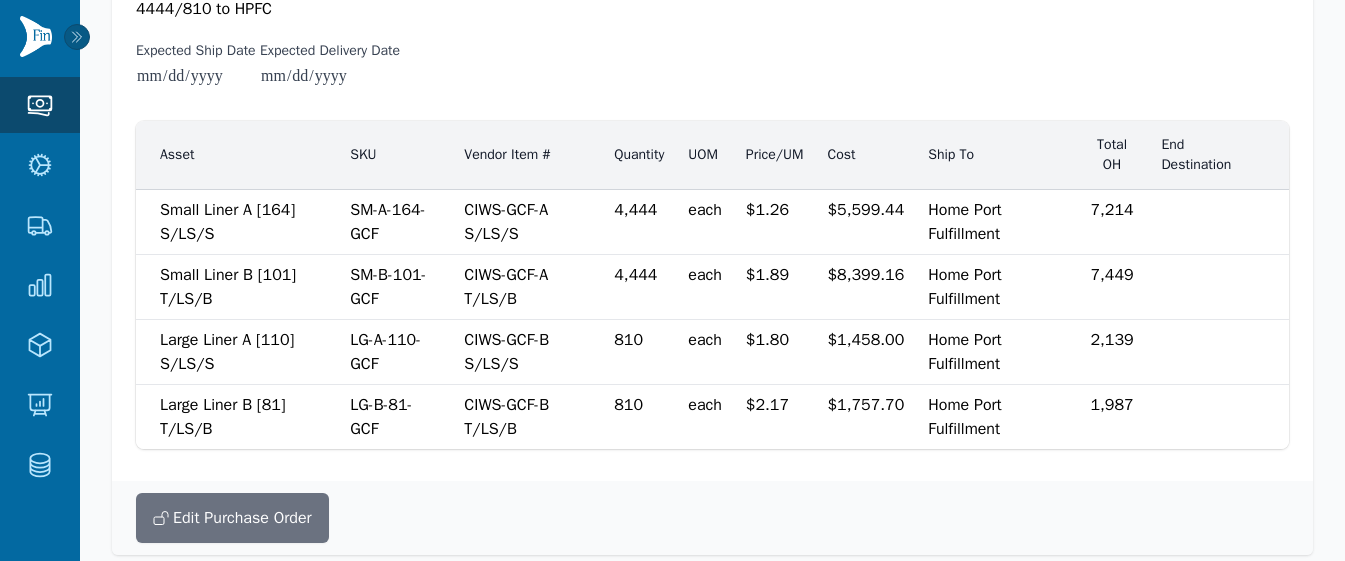 scroll, scrollTop: 409, scrollLeft: 0, axis: vertical 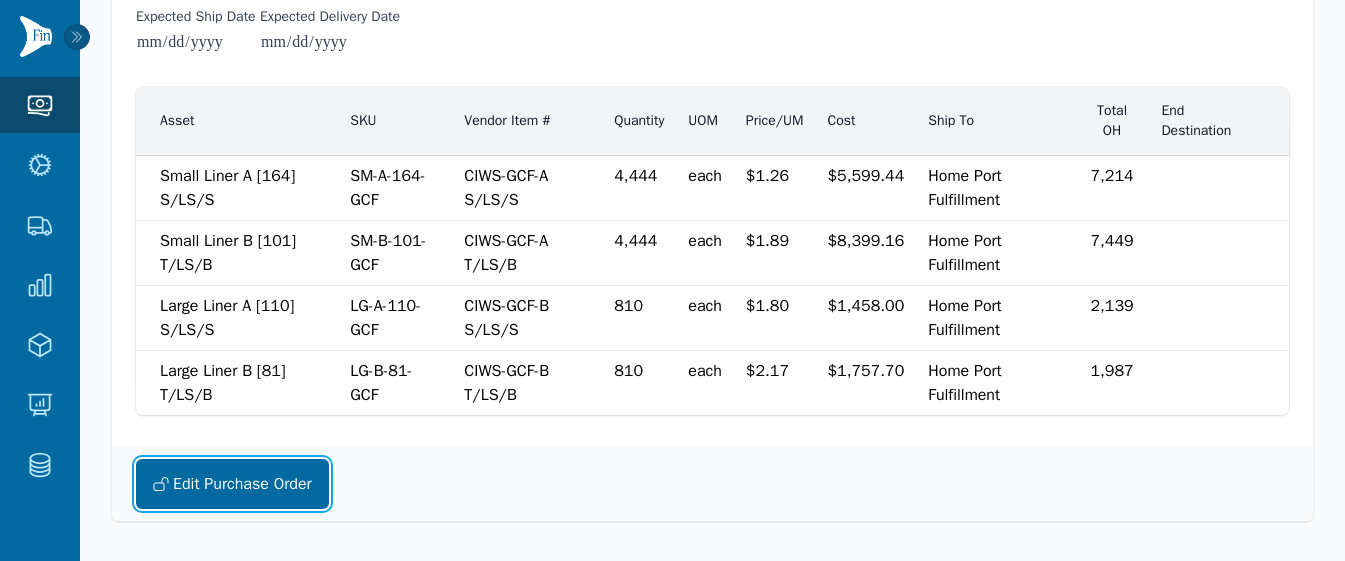 click on "Edit Purchase Order" at bounding box center [232, 484] 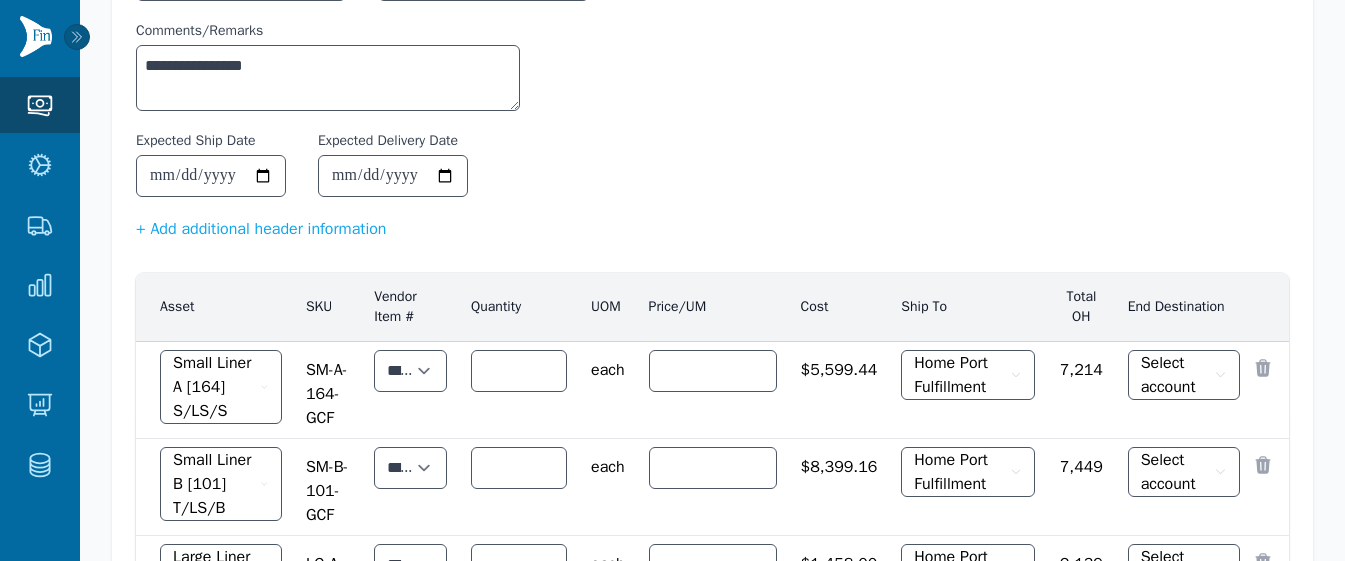 scroll, scrollTop: 358, scrollLeft: 0, axis: vertical 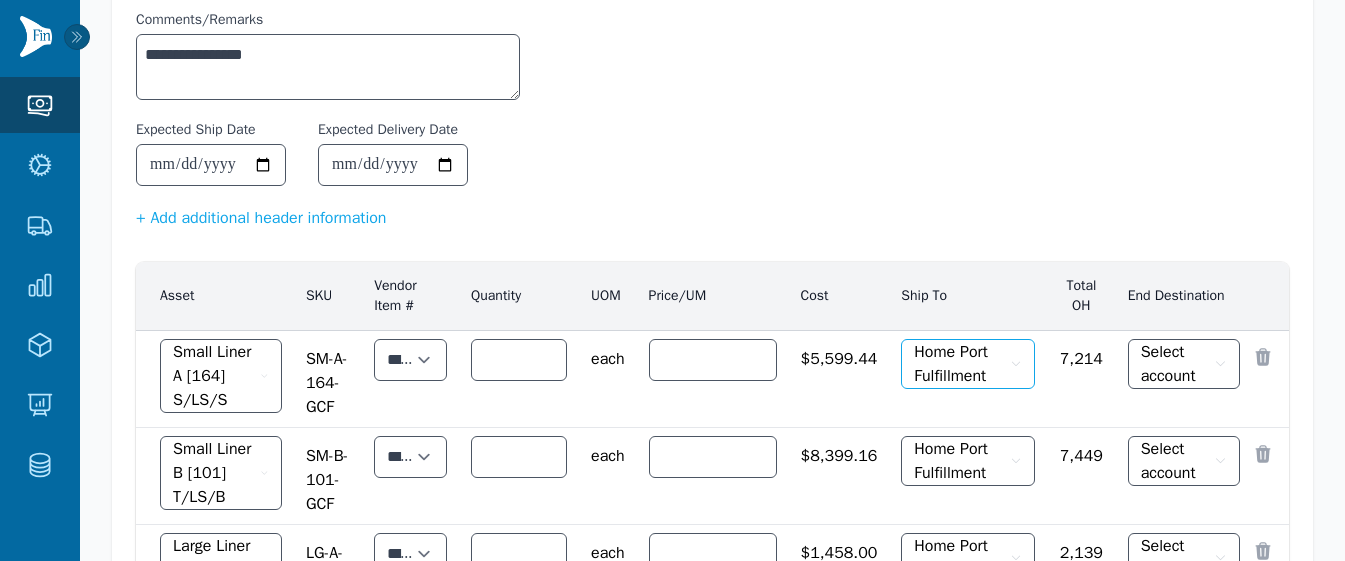 click 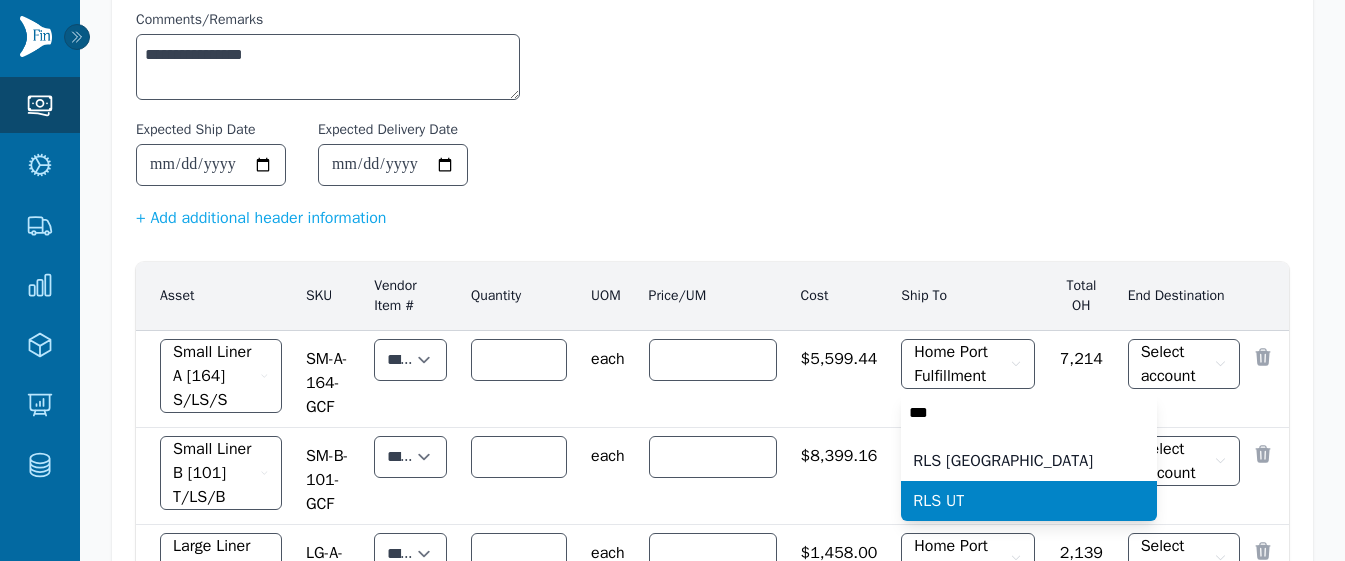 type on "***" 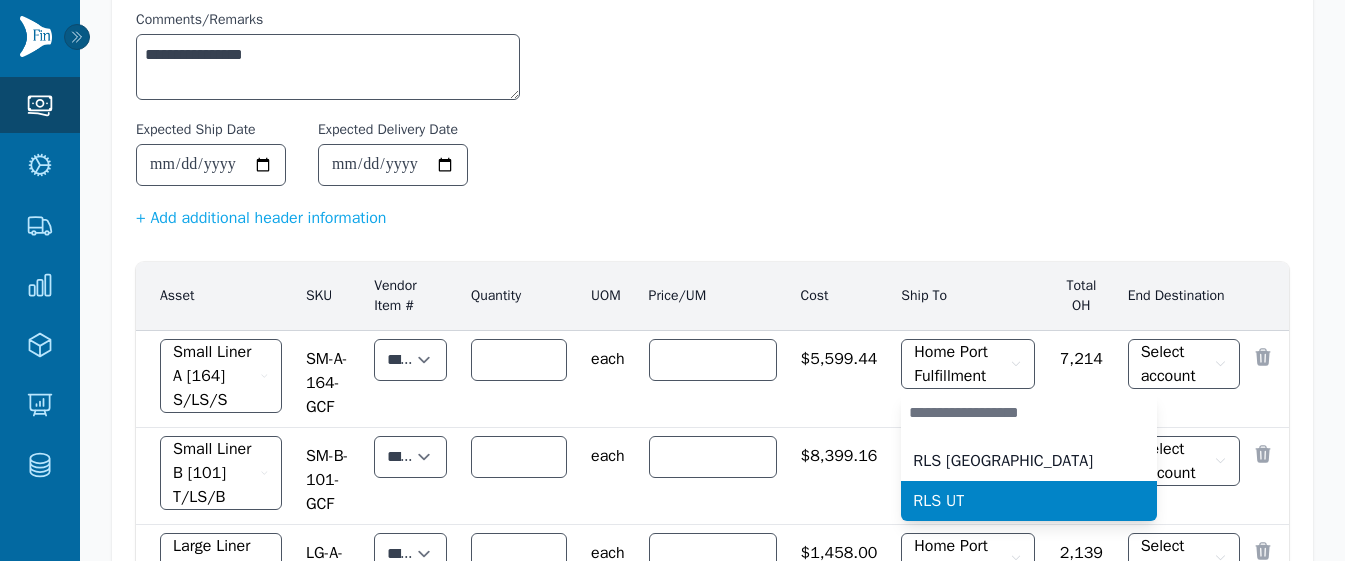 scroll, scrollTop: 0, scrollLeft: 0, axis: both 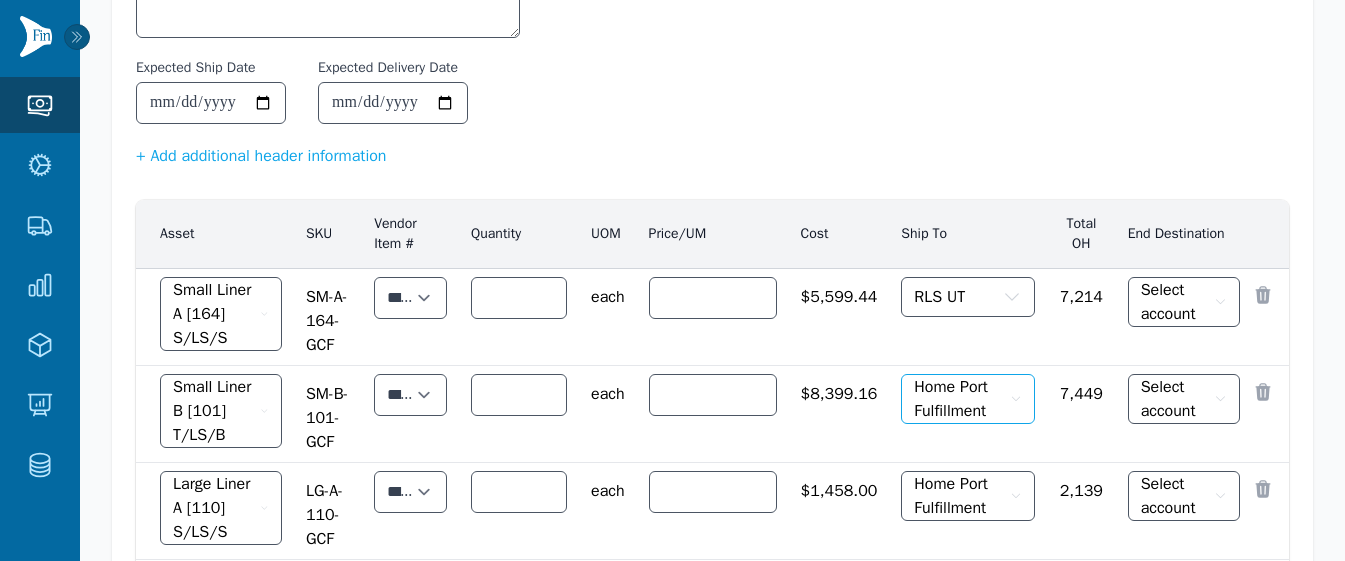 click on "Home Port Fulfillment" at bounding box center (968, 399) 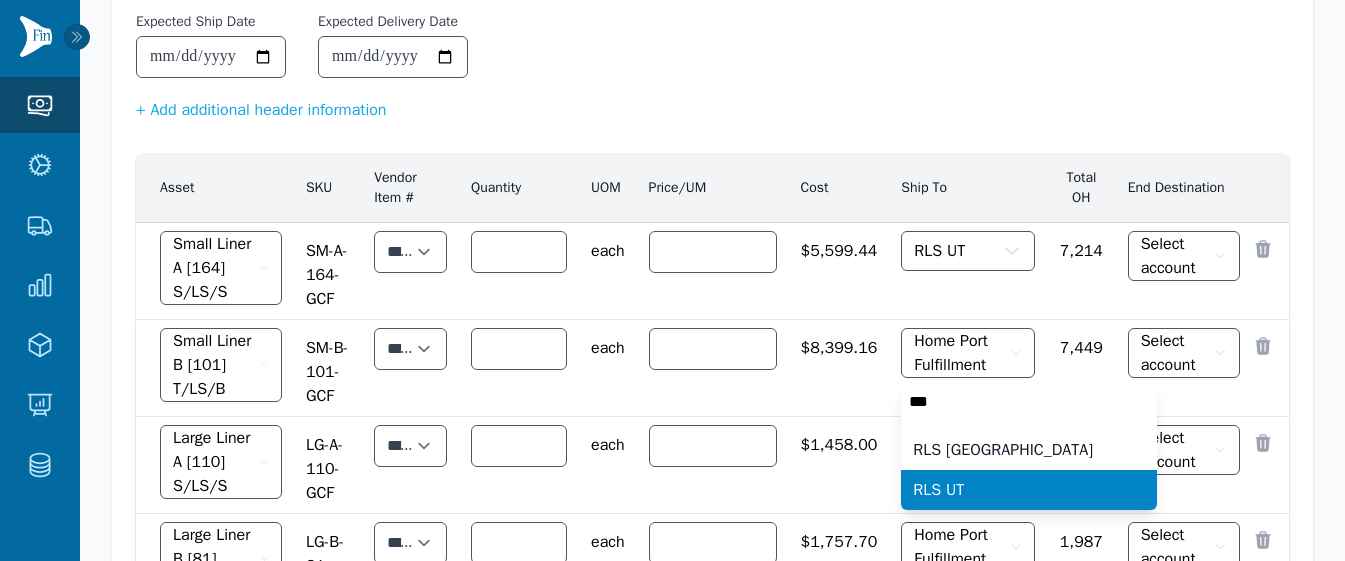 type on "***" 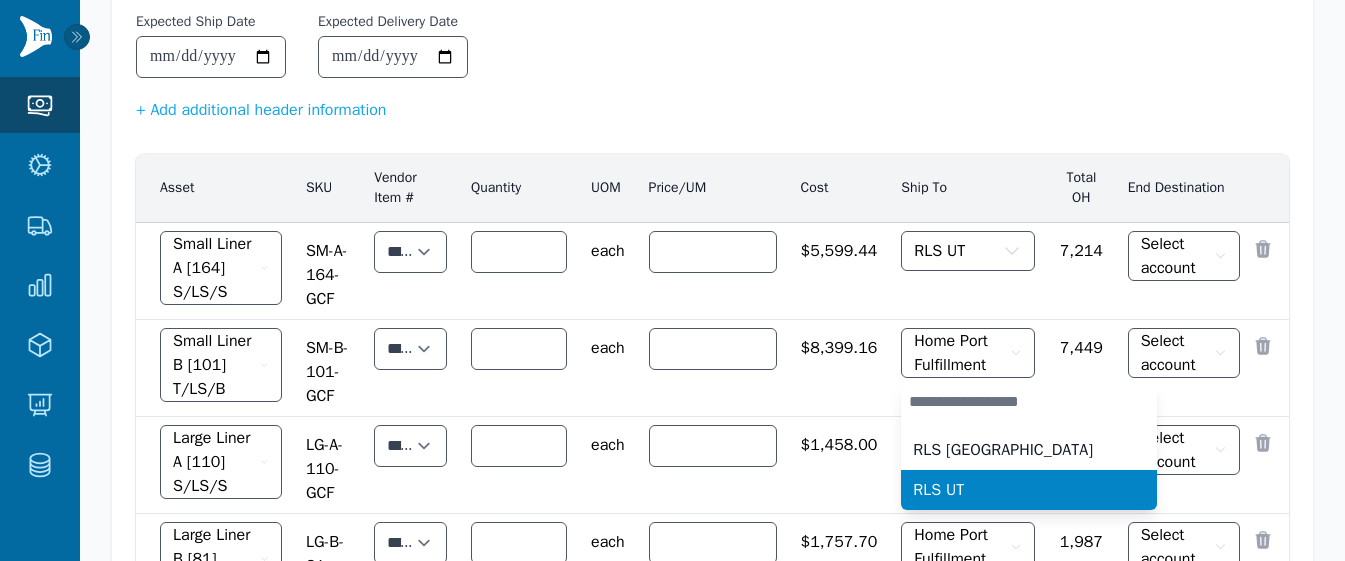 scroll, scrollTop: 517, scrollLeft: 0, axis: vertical 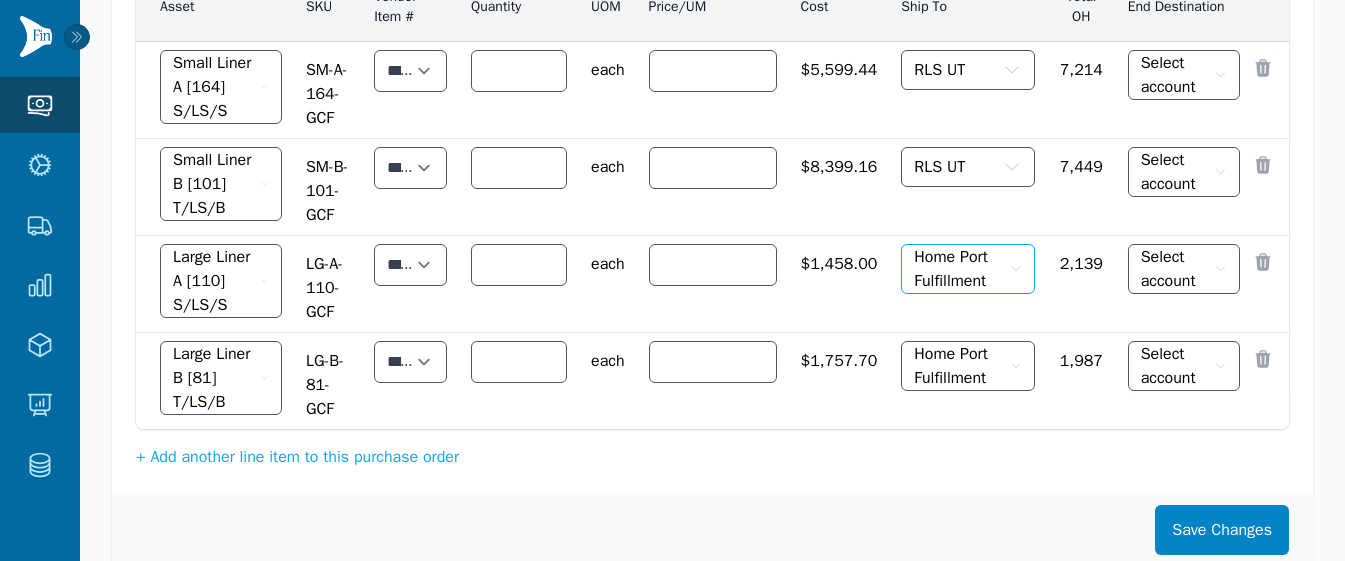 click on "Home Port Fulfillment" at bounding box center (968, 269) 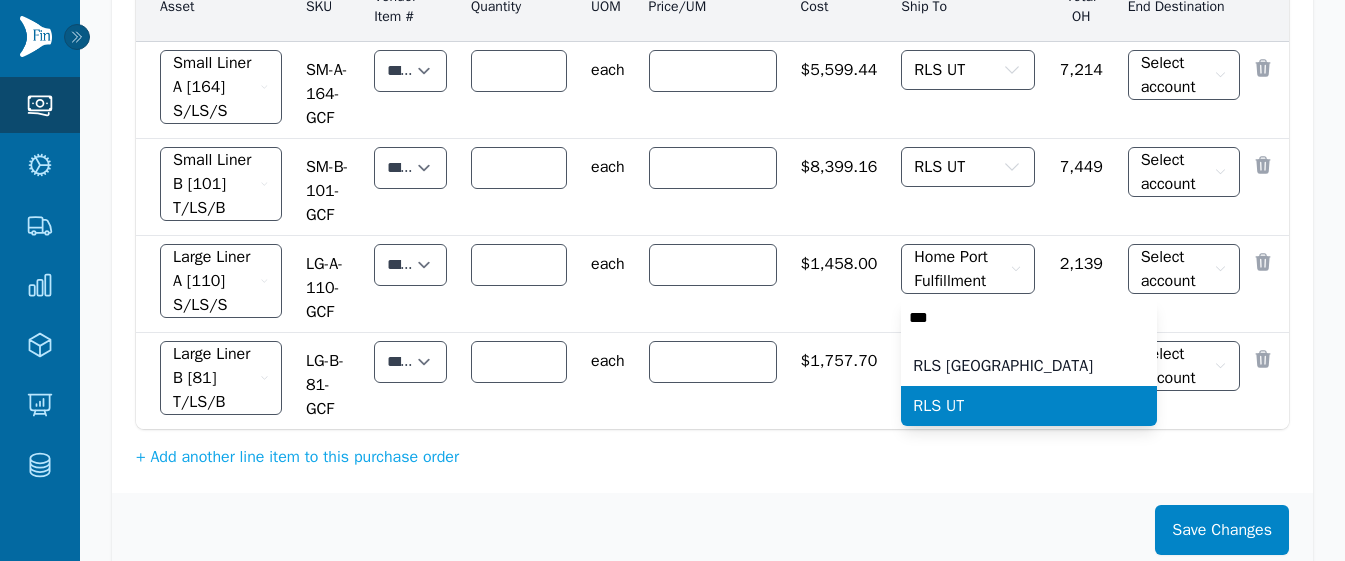type on "***" 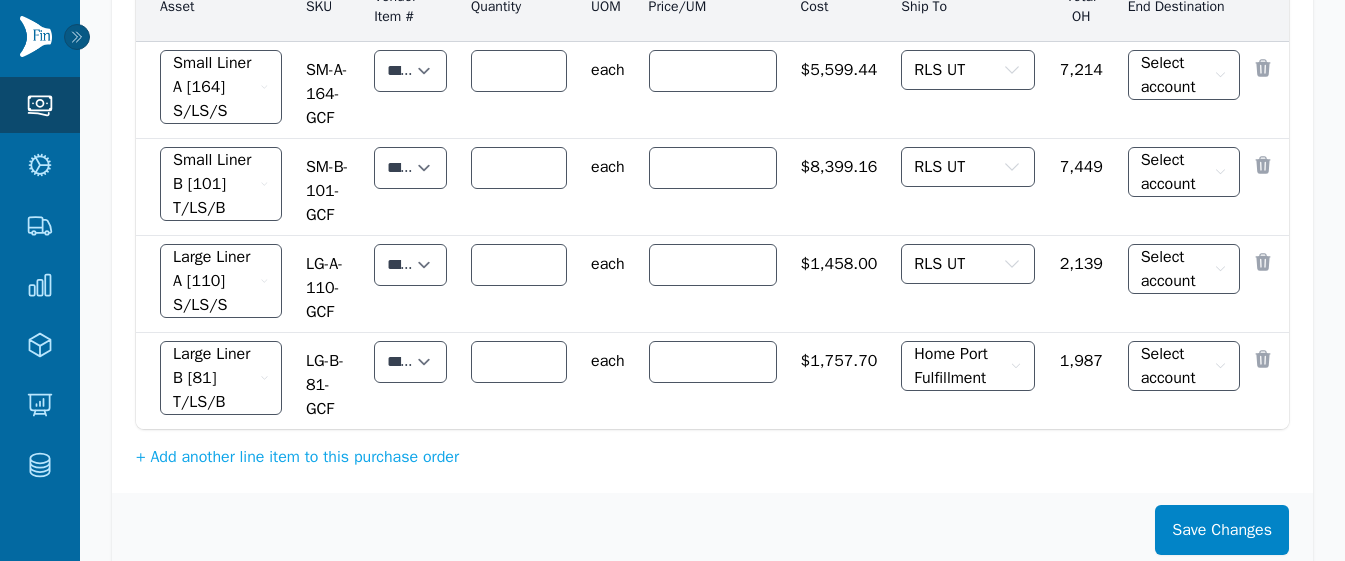 scroll, scrollTop: 638, scrollLeft: 0, axis: vertical 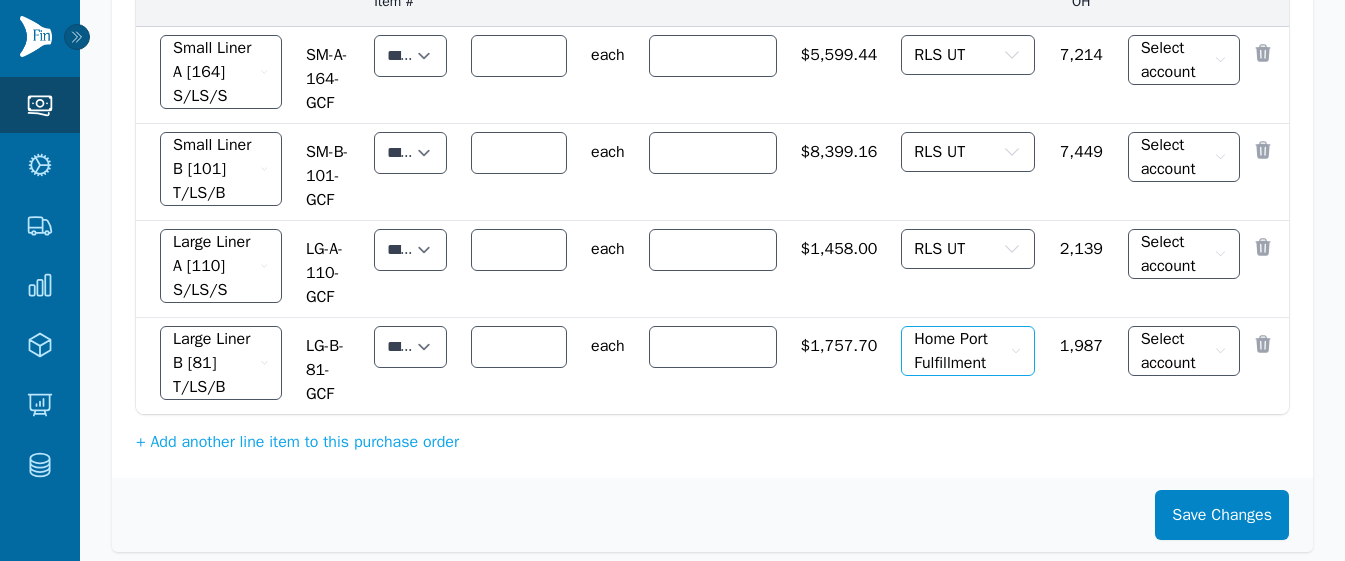click 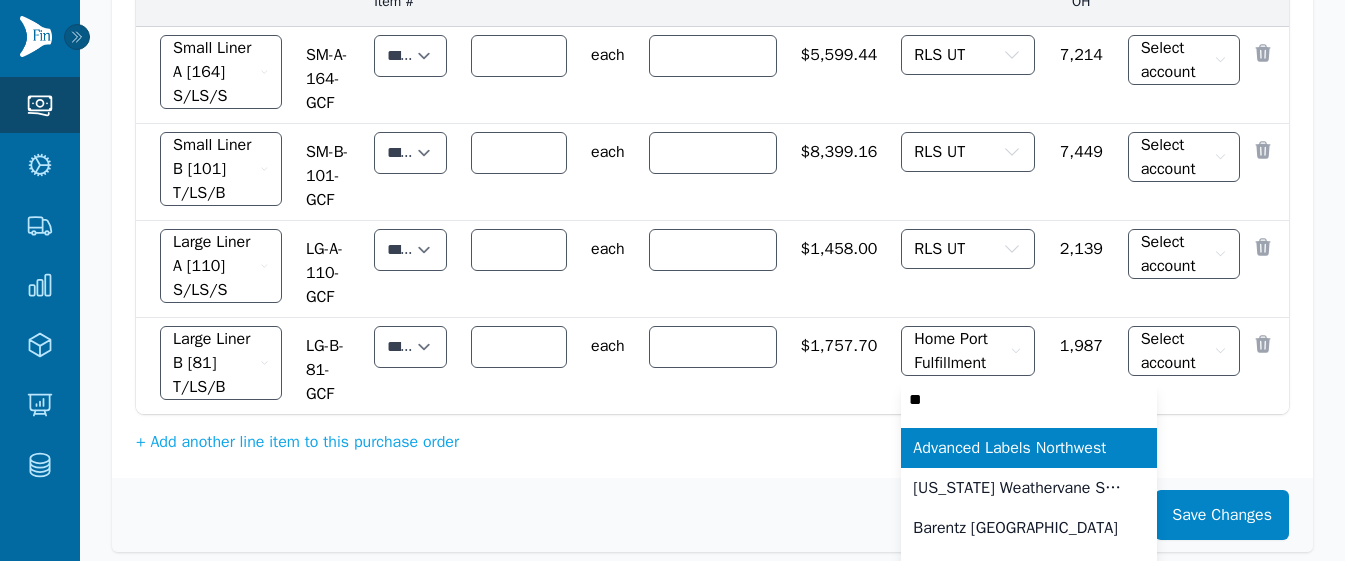 type on "***" 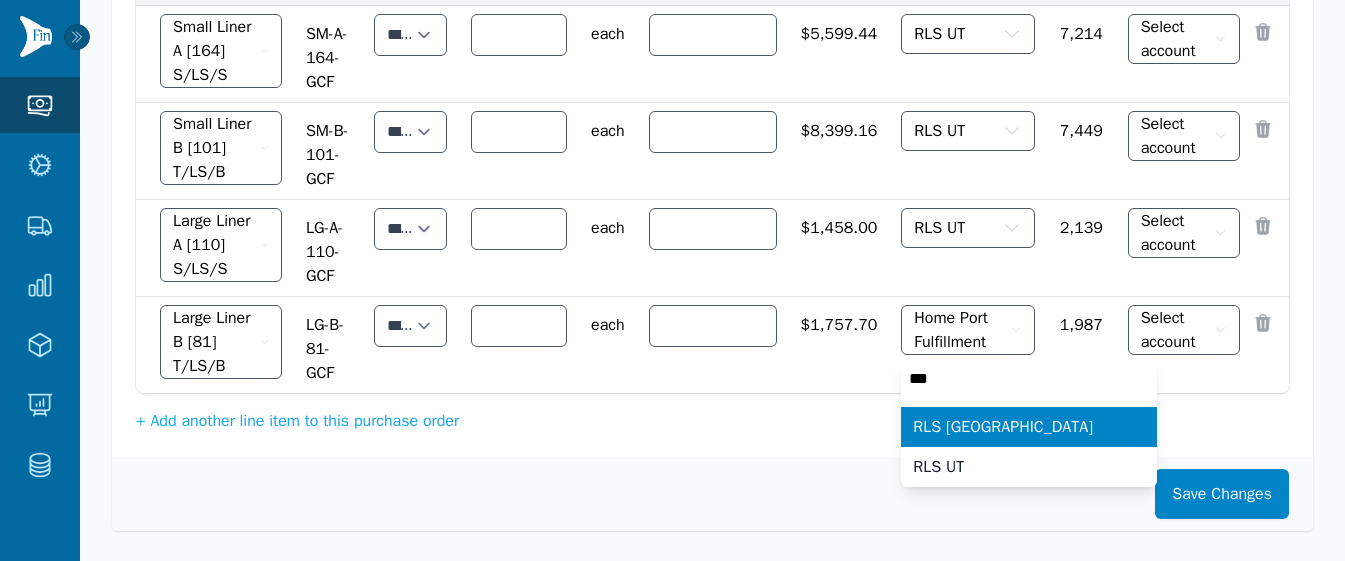 scroll, scrollTop: 662, scrollLeft: 0, axis: vertical 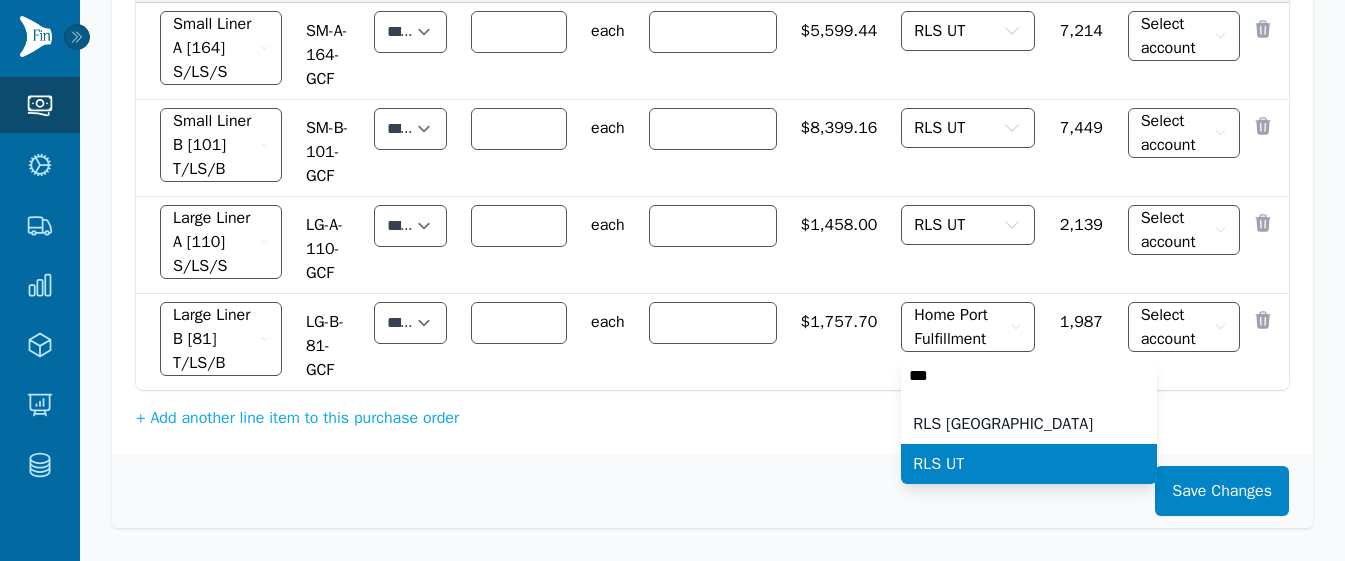 click on "RLS UT" at bounding box center [1017, 464] 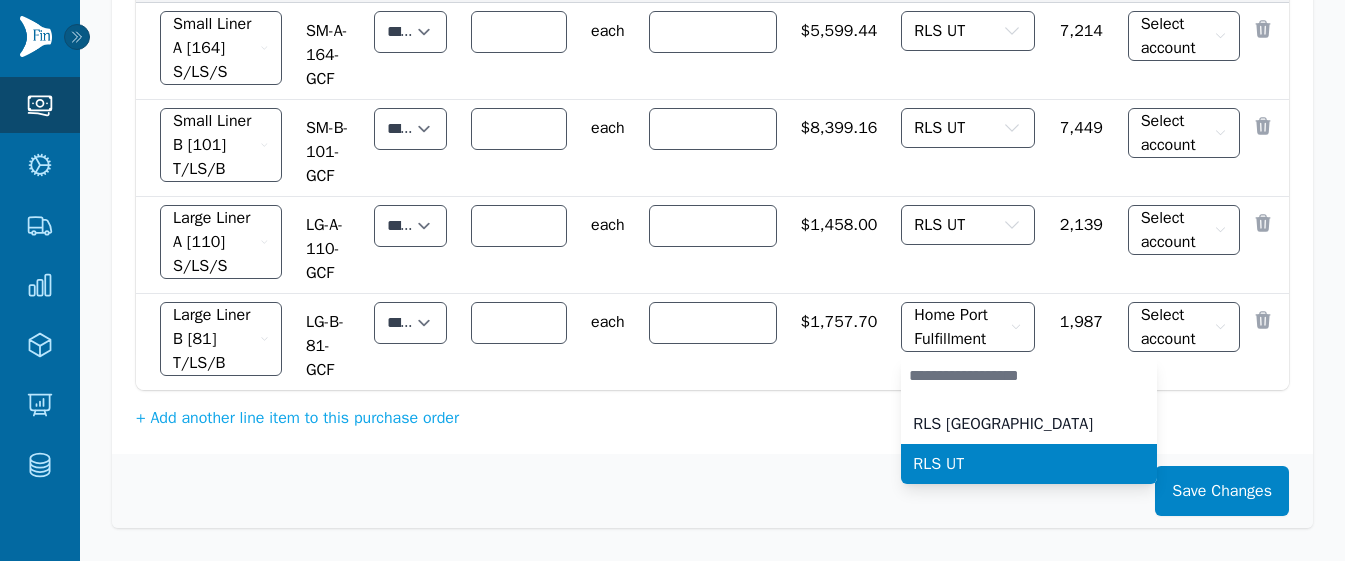 scroll, scrollTop: 0, scrollLeft: 0, axis: both 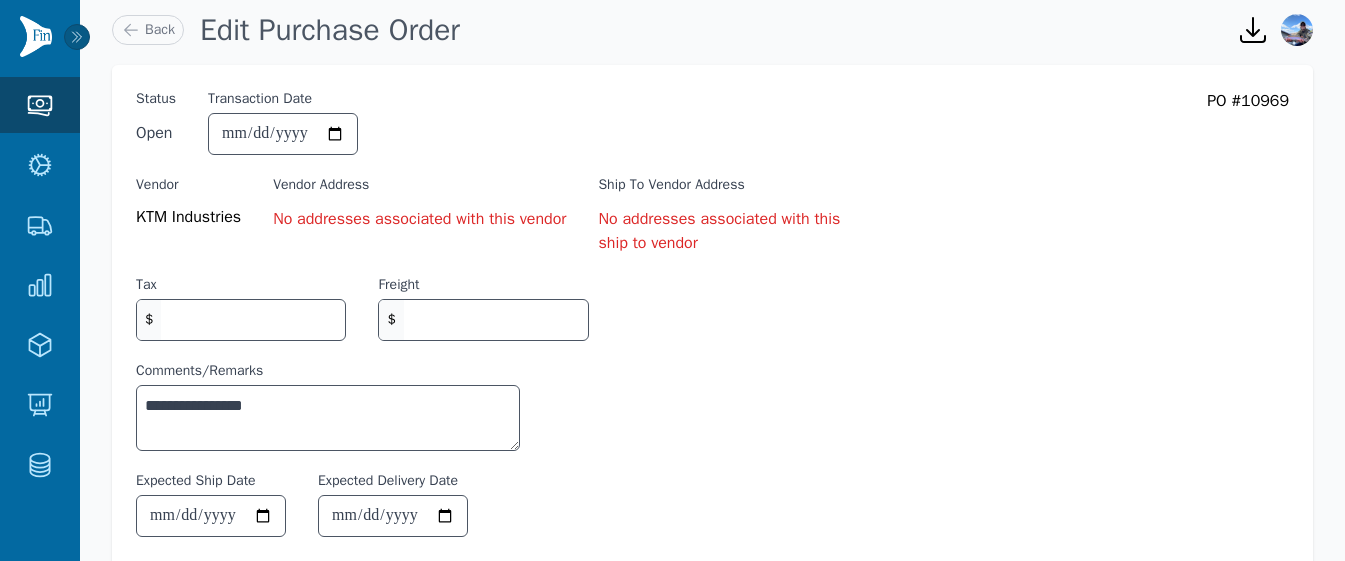 click on "No addresses associated with this ship to vendor" at bounding box center (726, 231) 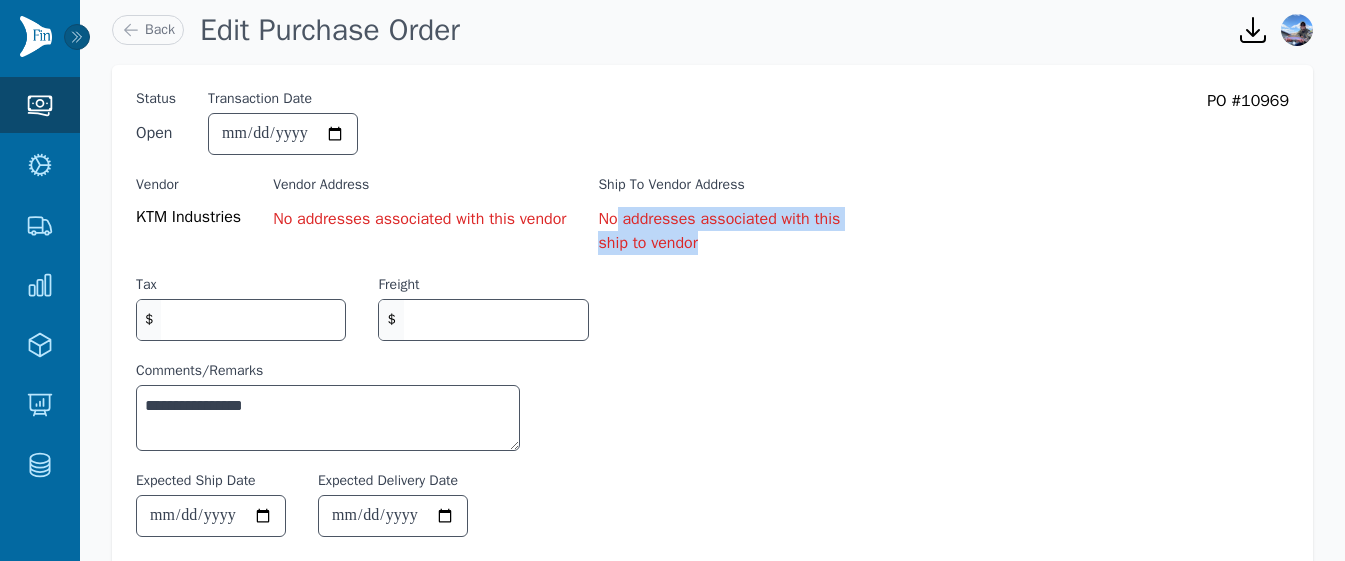 drag, startPoint x: 814, startPoint y: 246, endPoint x: 647, endPoint y: 230, distance: 167.76471 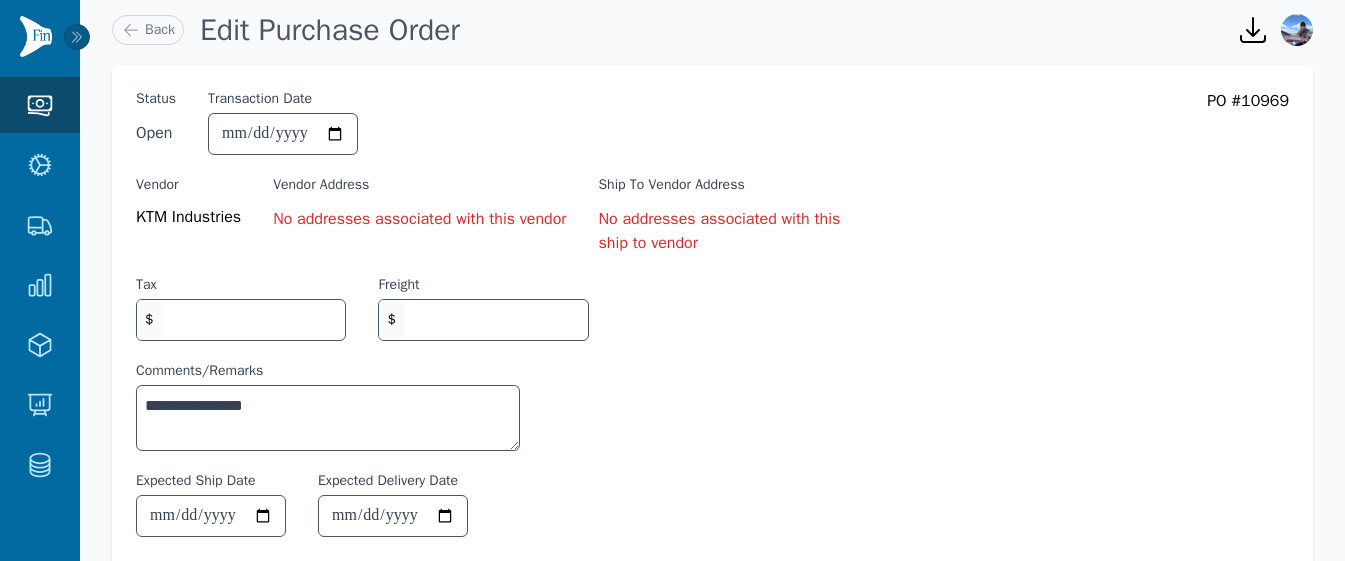 click on "No addresses associated with this ship to vendor" at bounding box center (726, 231) 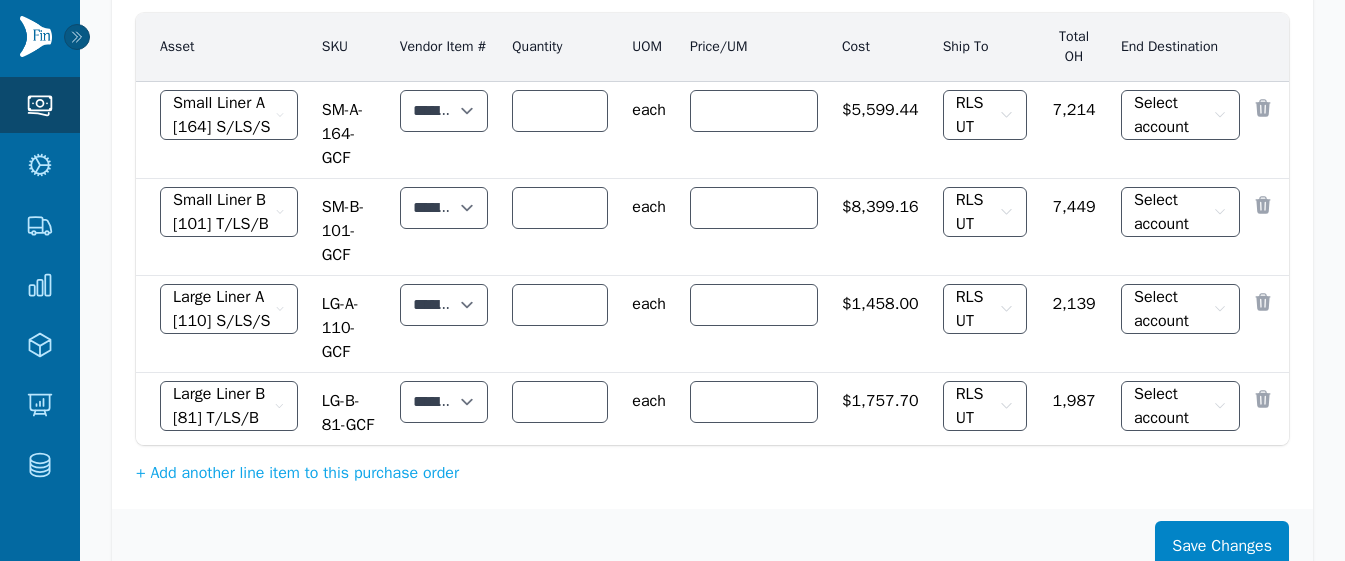 scroll, scrollTop: 687, scrollLeft: 0, axis: vertical 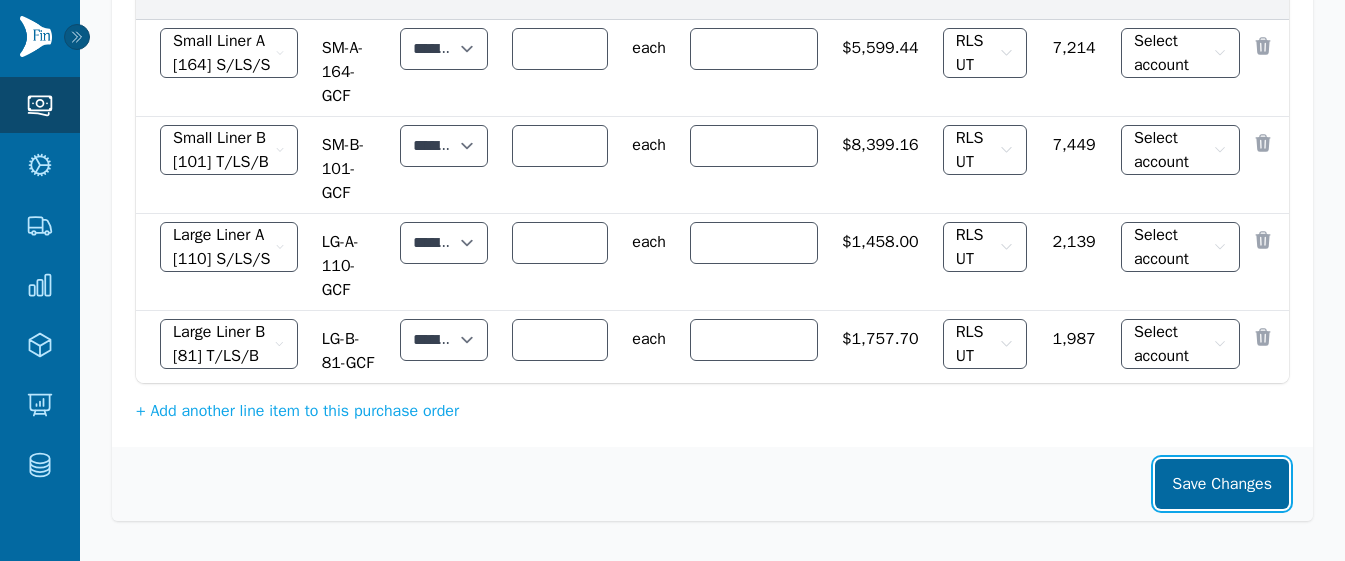 click on "Save Changes" at bounding box center (1222, 484) 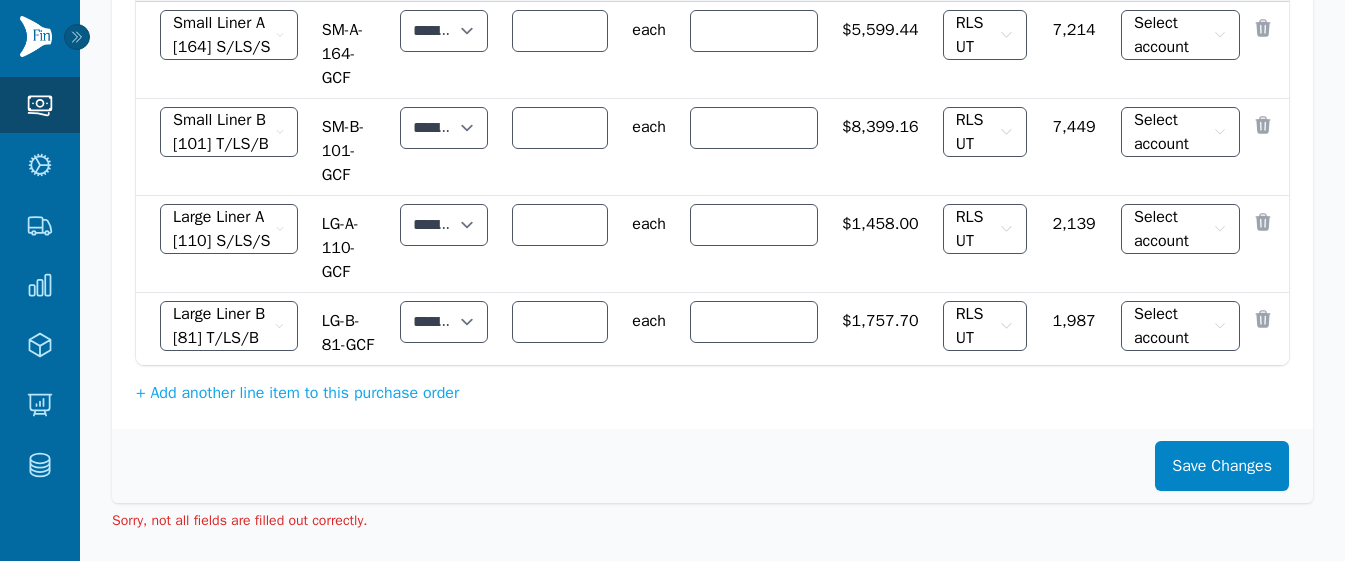 click on "Sorry, not all fields are filled out correctly." 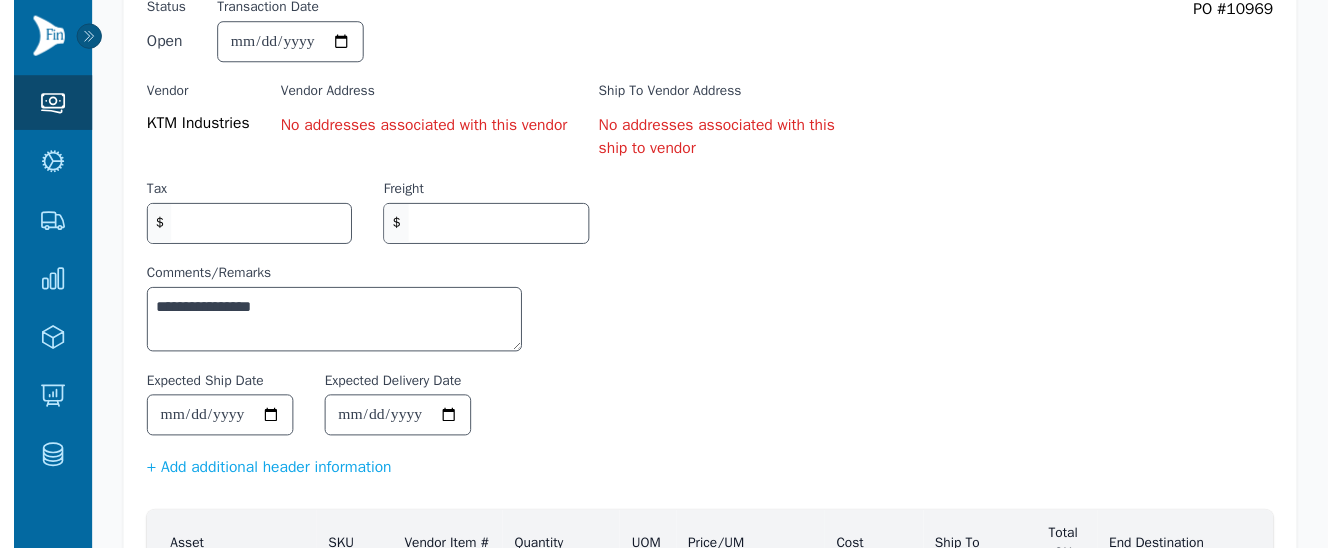 scroll, scrollTop: 0, scrollLeft: 0, axis: both 